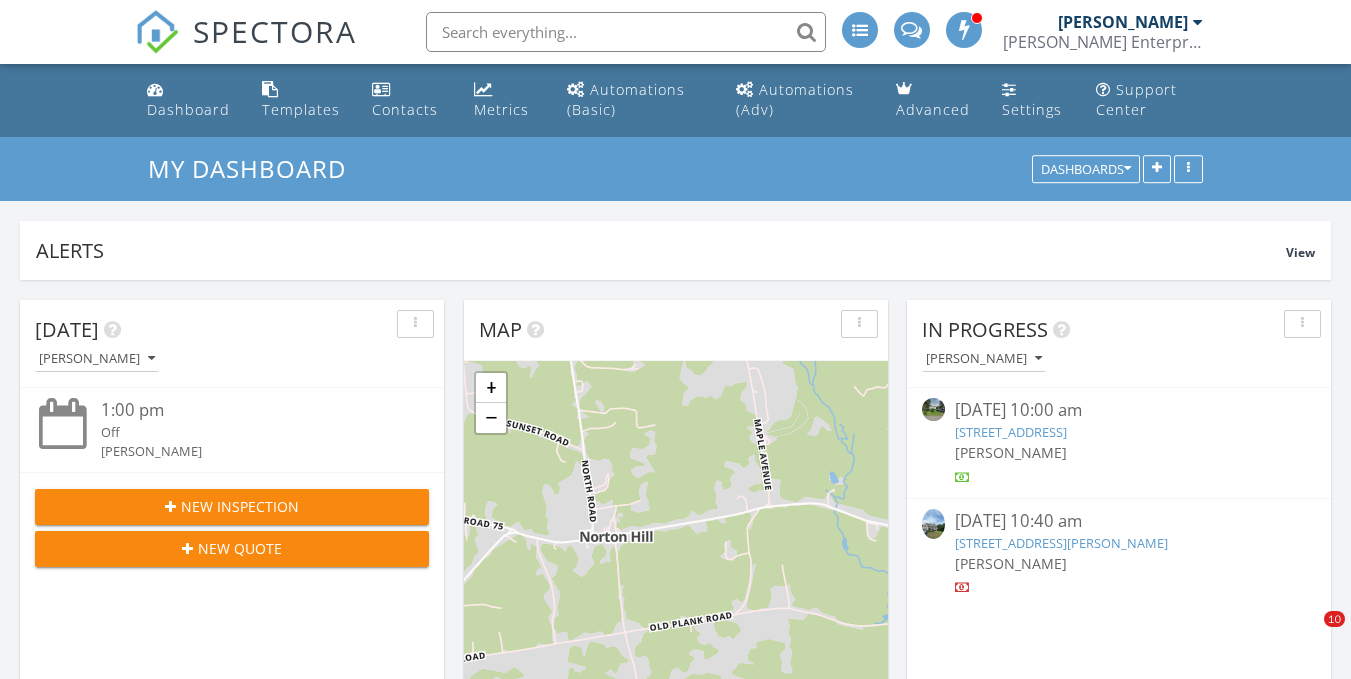 scroll, scrollTop: 0, scrollLeft: 0, axis: both 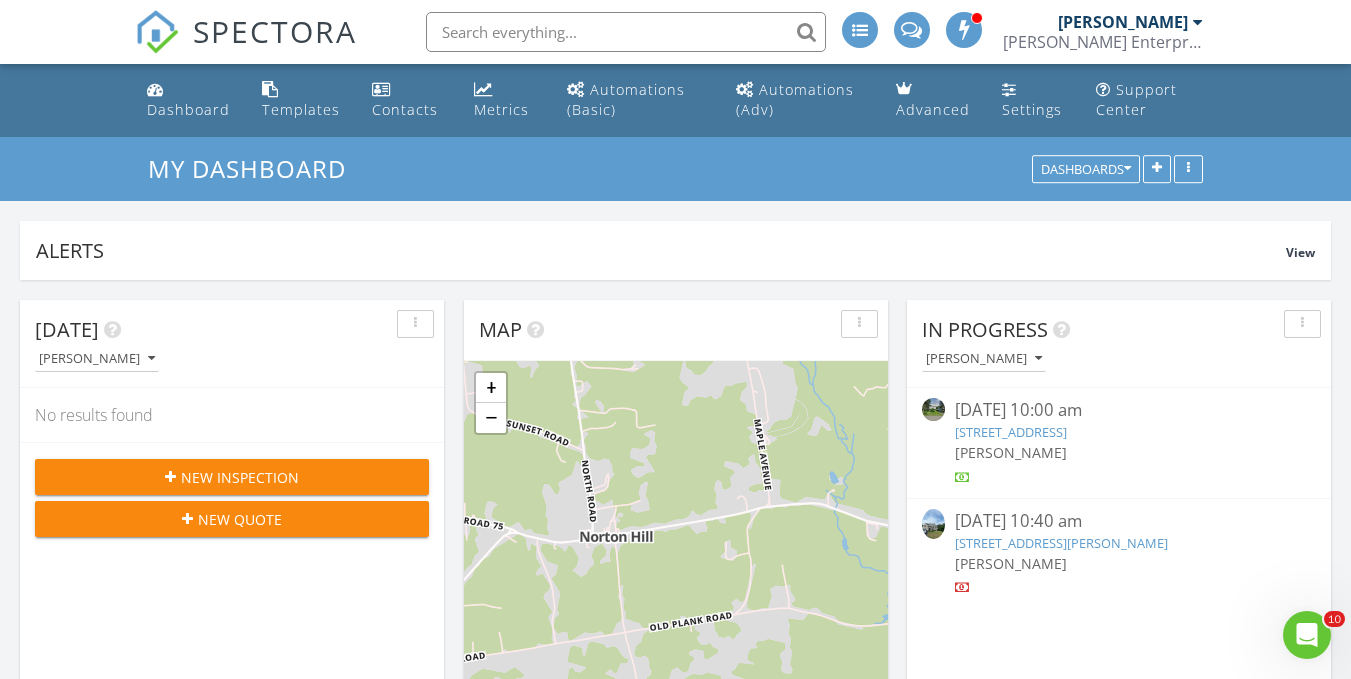 click on "102 Woodbury Hill Rd, Wynantskill, NY 12198" at bounding box center (1061, 543) 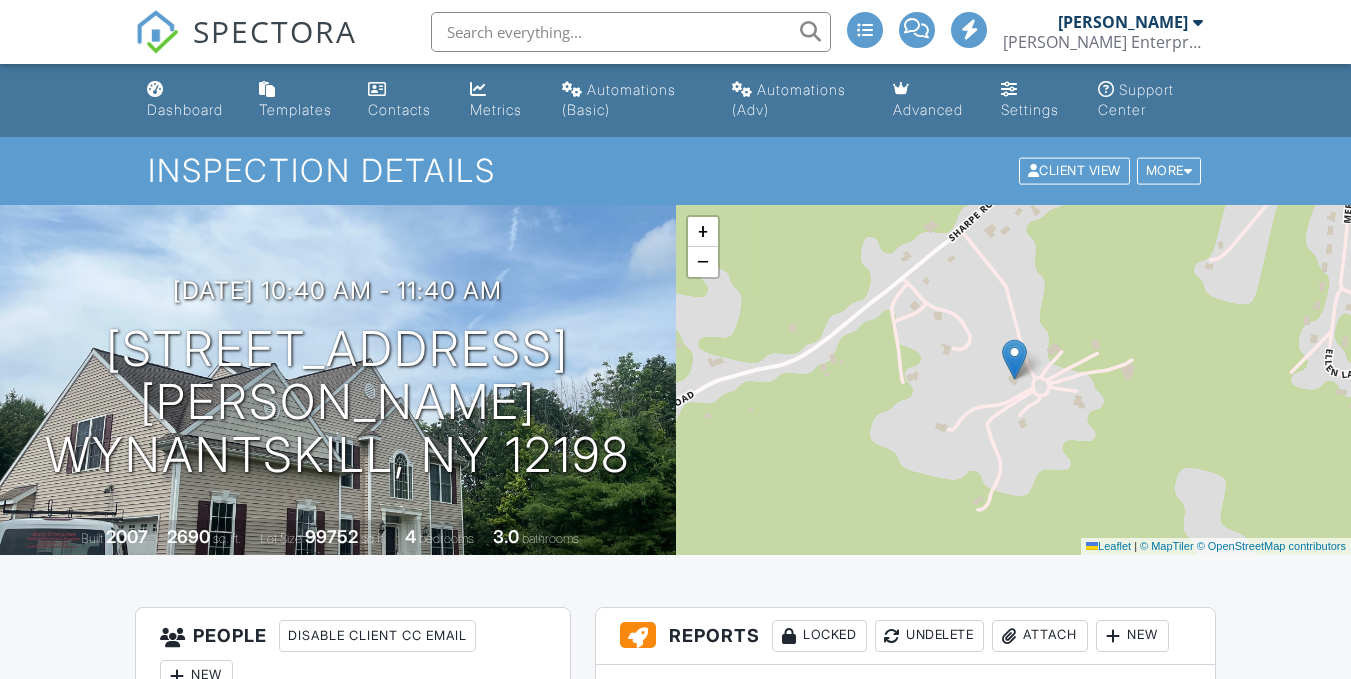 scroll, scrollTop: 0, scrollLeft: 0, axis: both 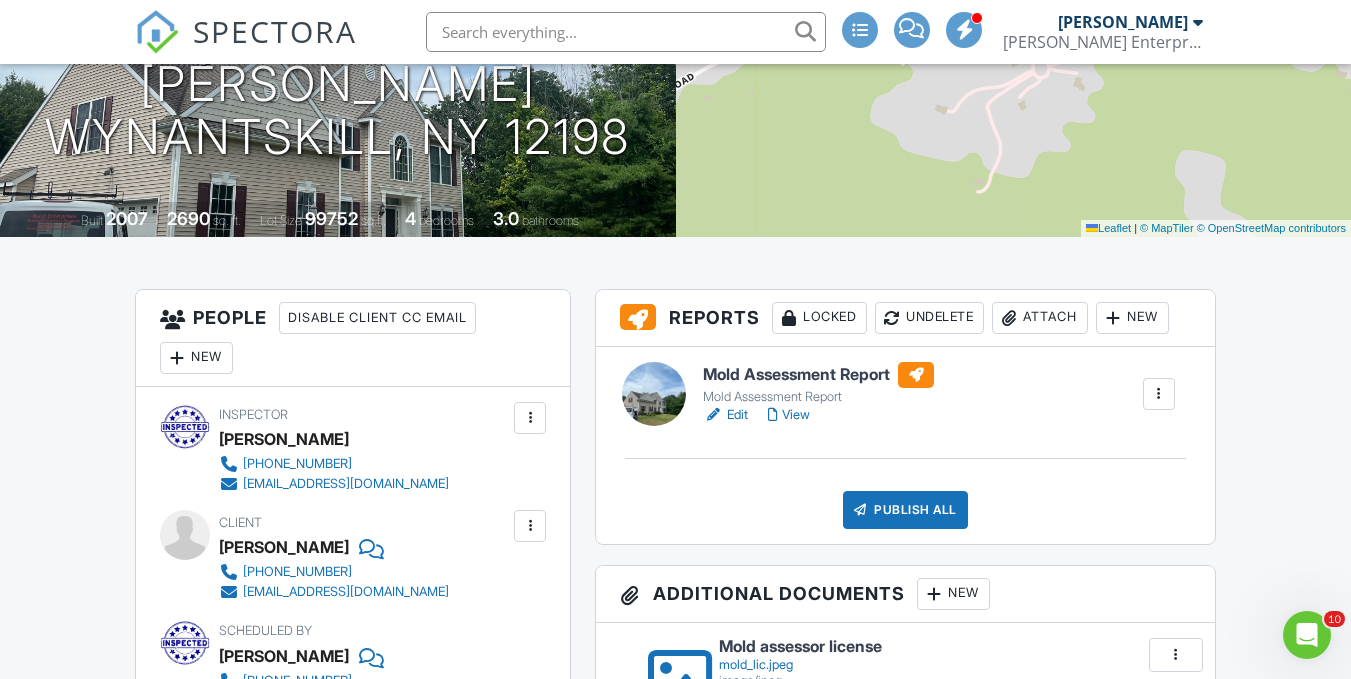 click on "Edit" at bounding box center [725, 415] 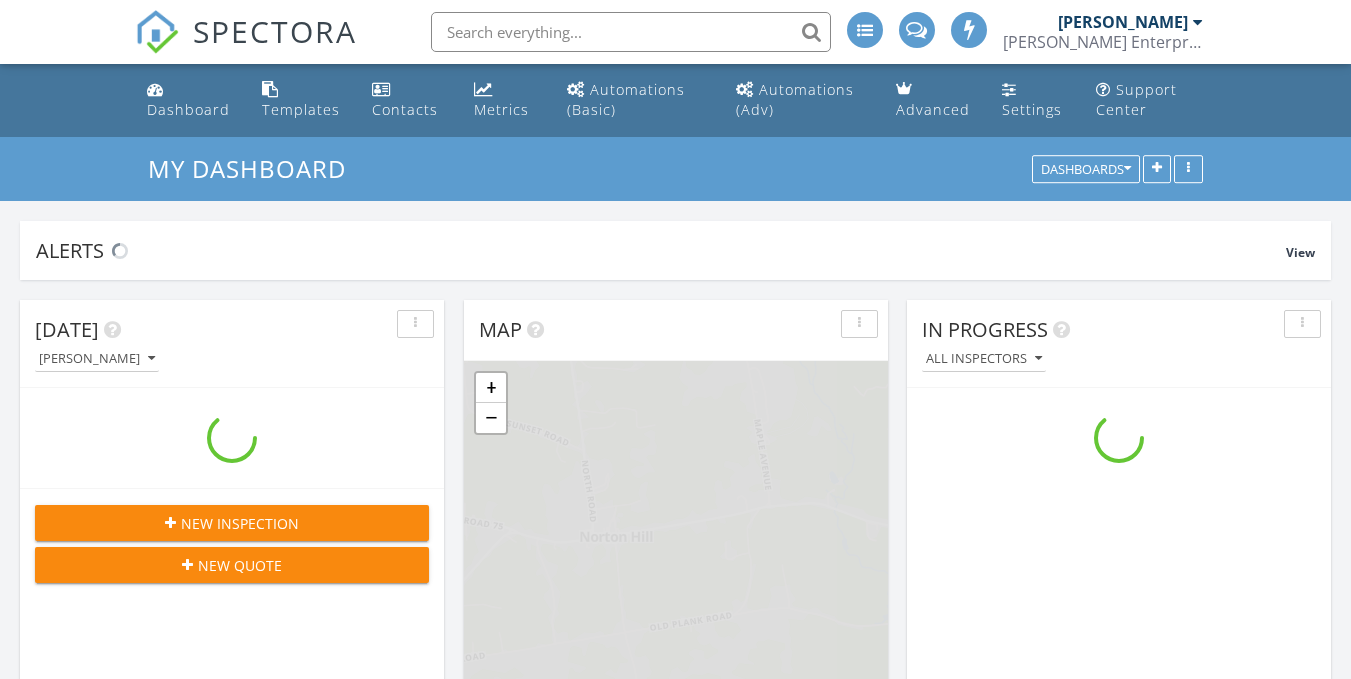 scroll, scrollTop: 0, scrollLeft: 0, axis: both 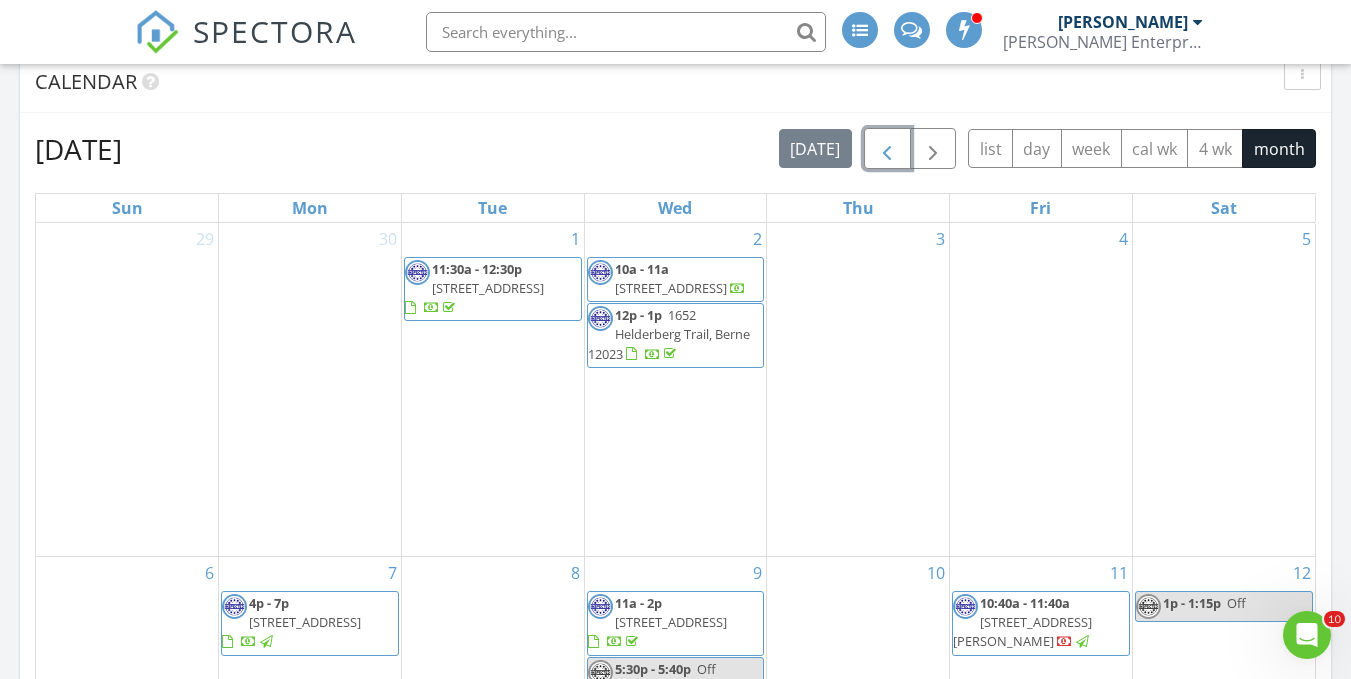 click at bounding box center [887, 149] 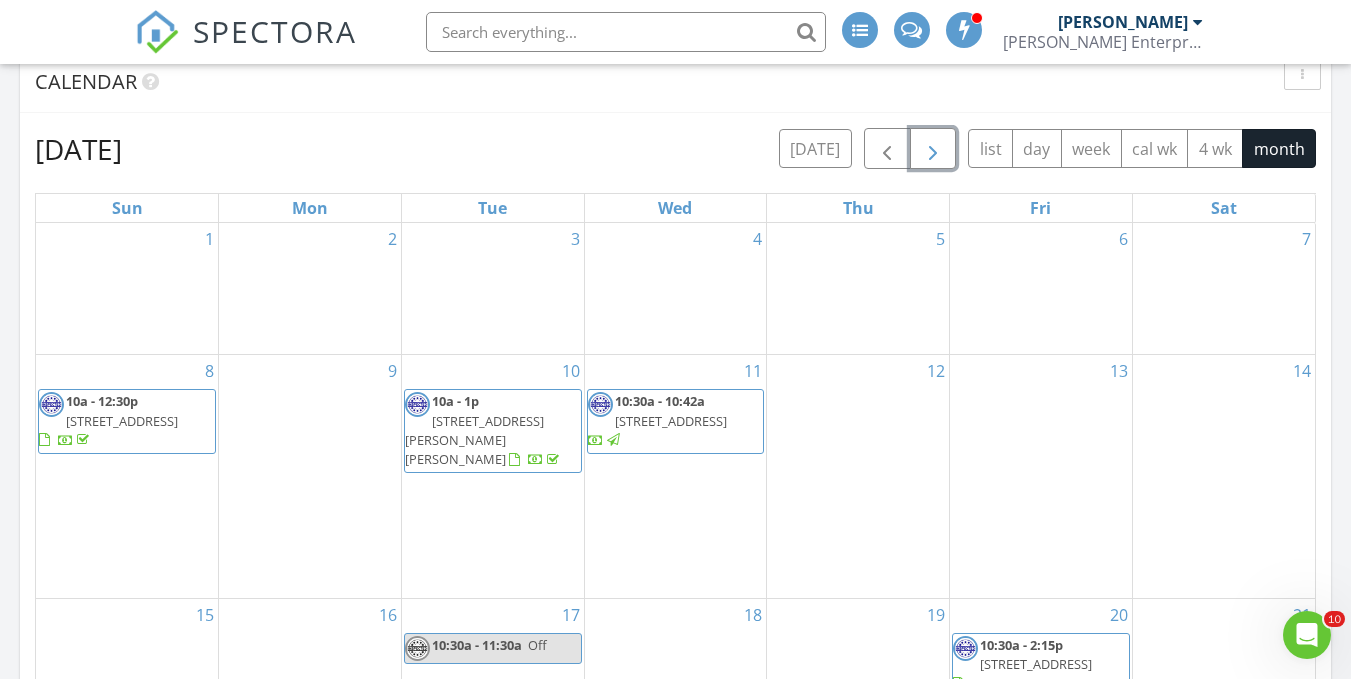 click at bounding box center [933, 149] 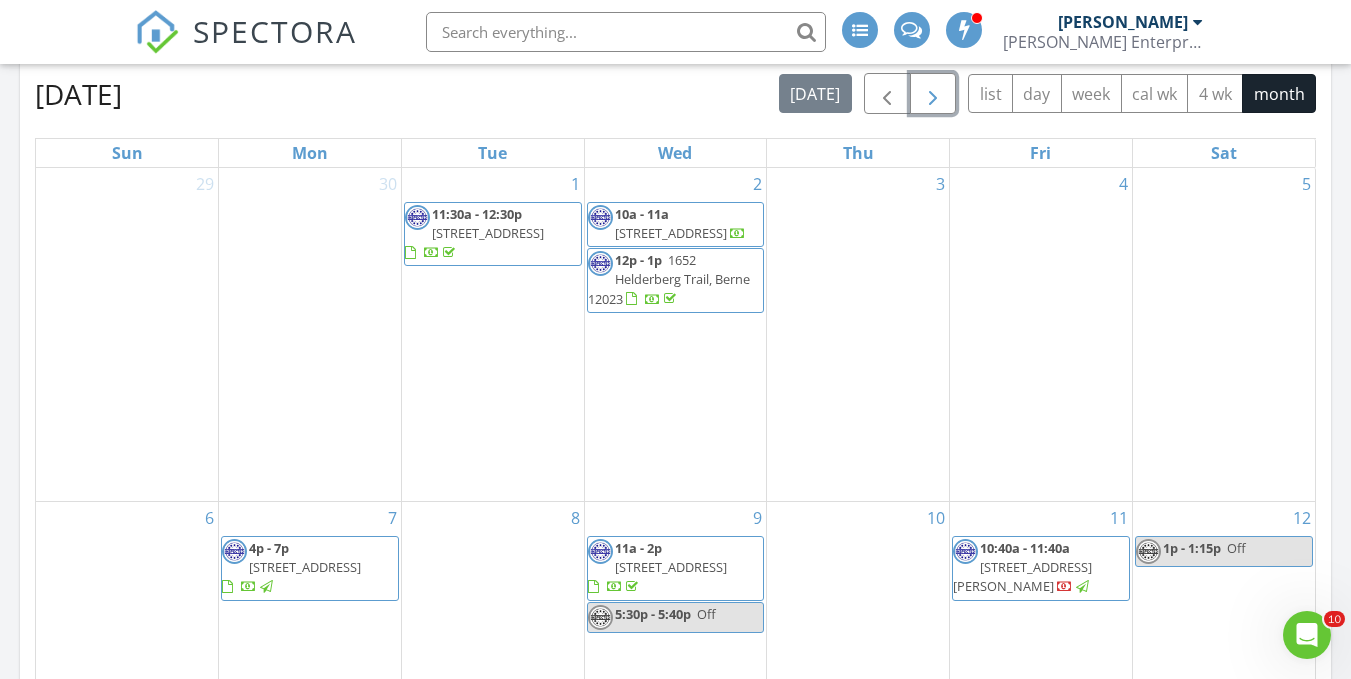 scroll, scrollTop: 875, scrollLeft: 0, axis: vertical 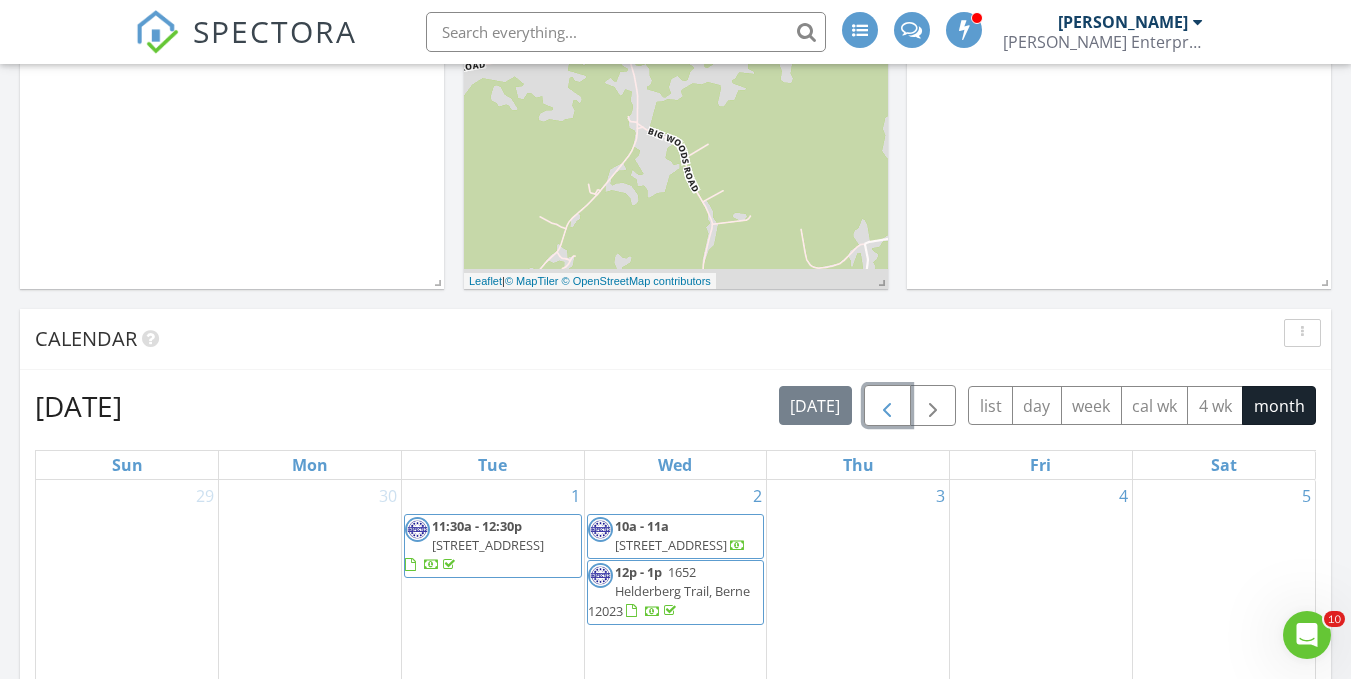click at bounding box center (887, 406) 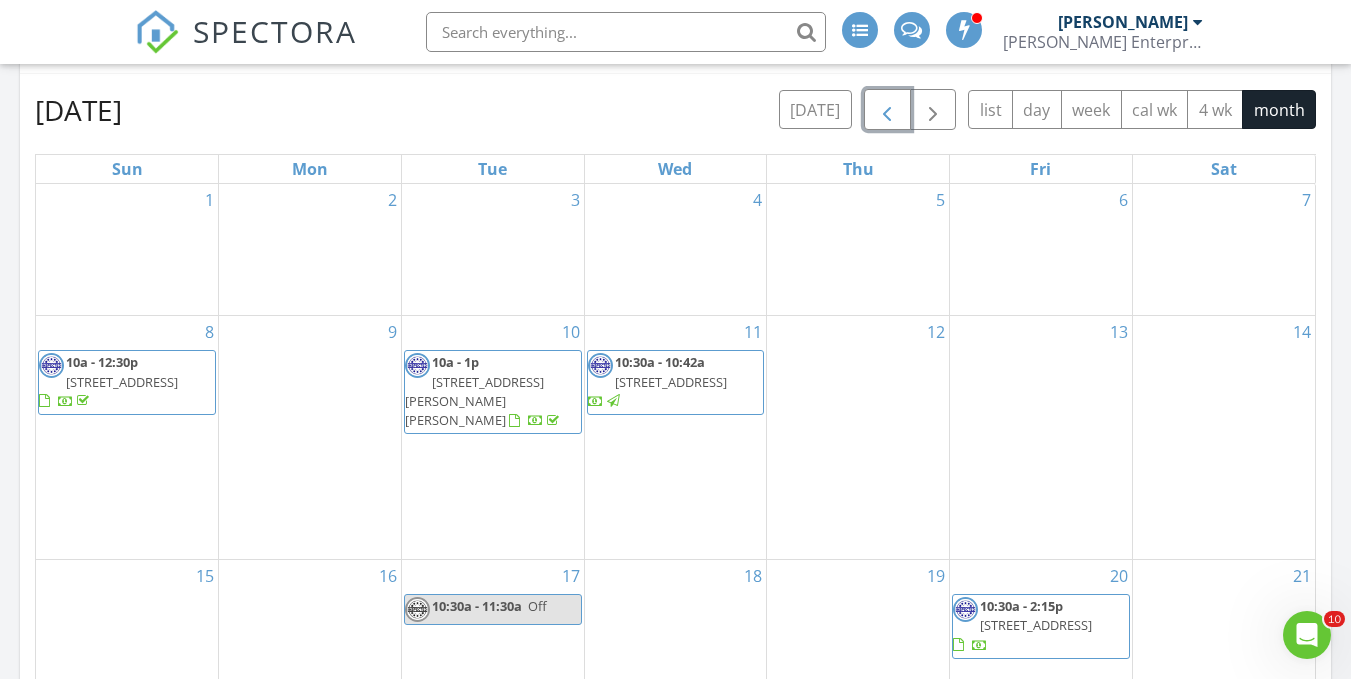 scroll, scrollTop: 892, scrollLeft: 0, axis: vertical 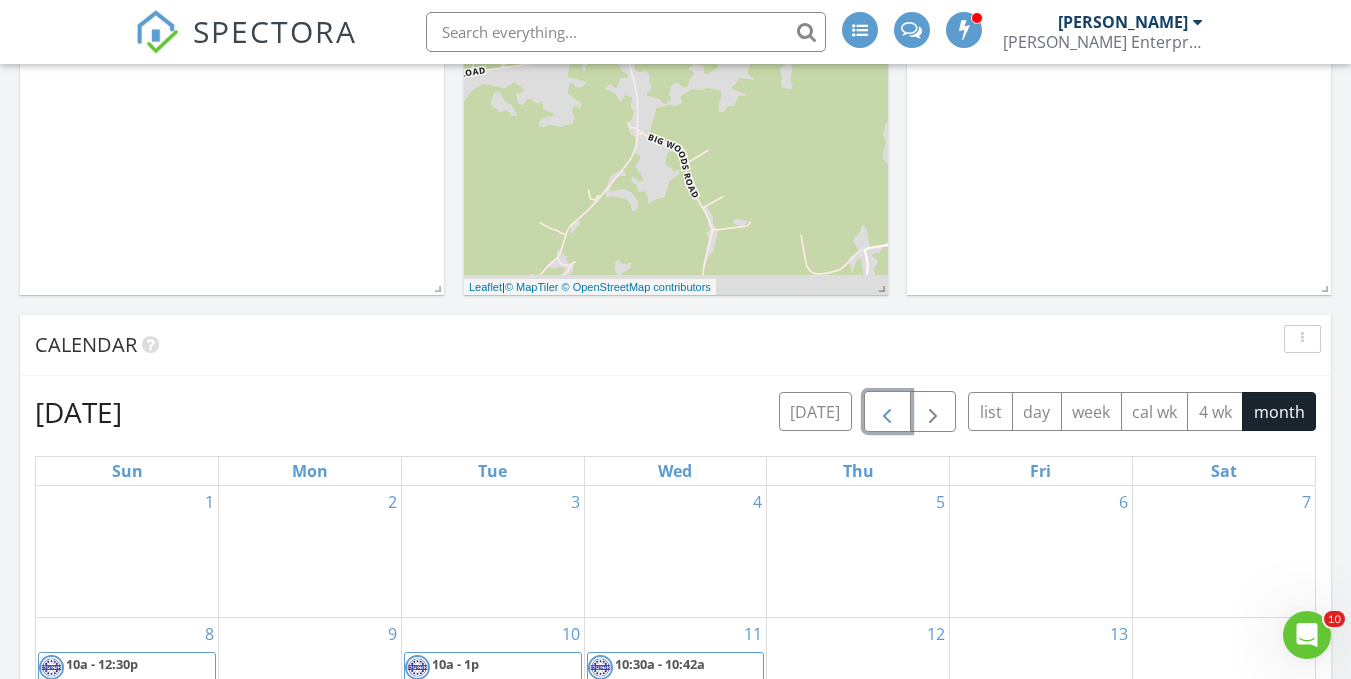 click at bounding box center (887, 412) 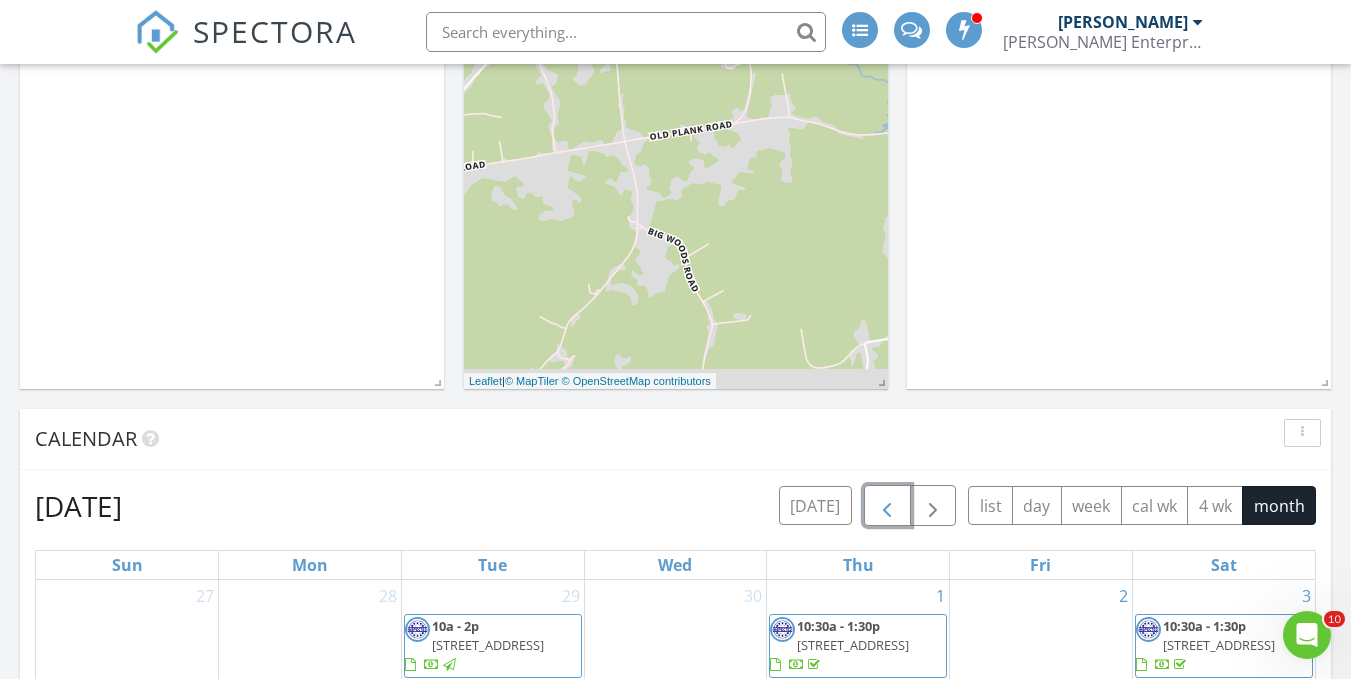 scroll, scrollTop: 496, scrollLeft: 0, axis: vertical 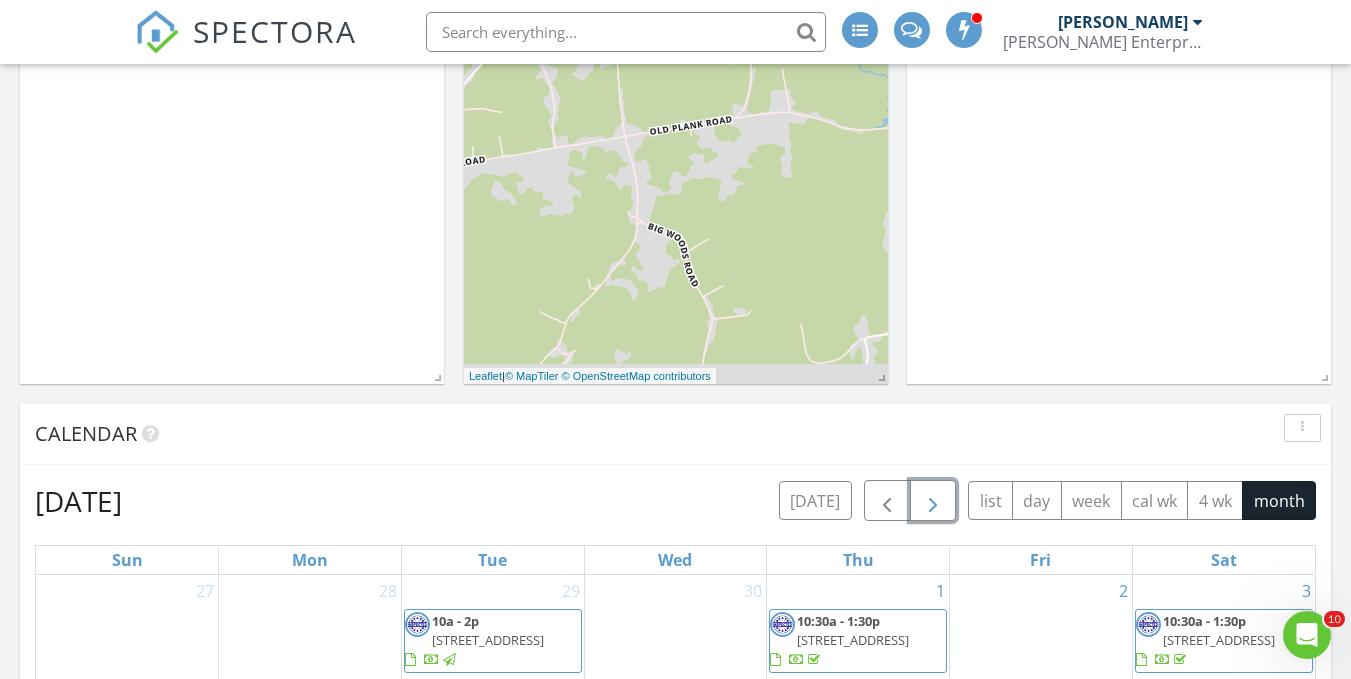 click at bounding box center [933, 500] 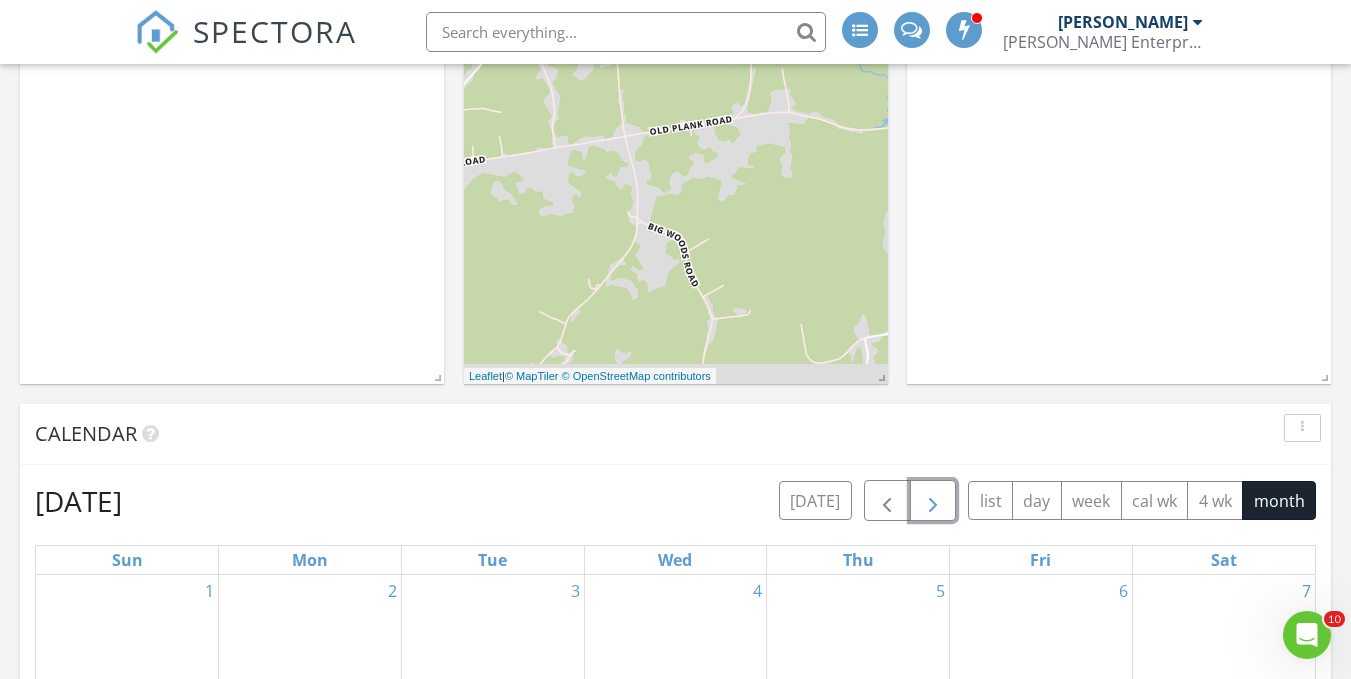 click at bounding box center [933, 500] 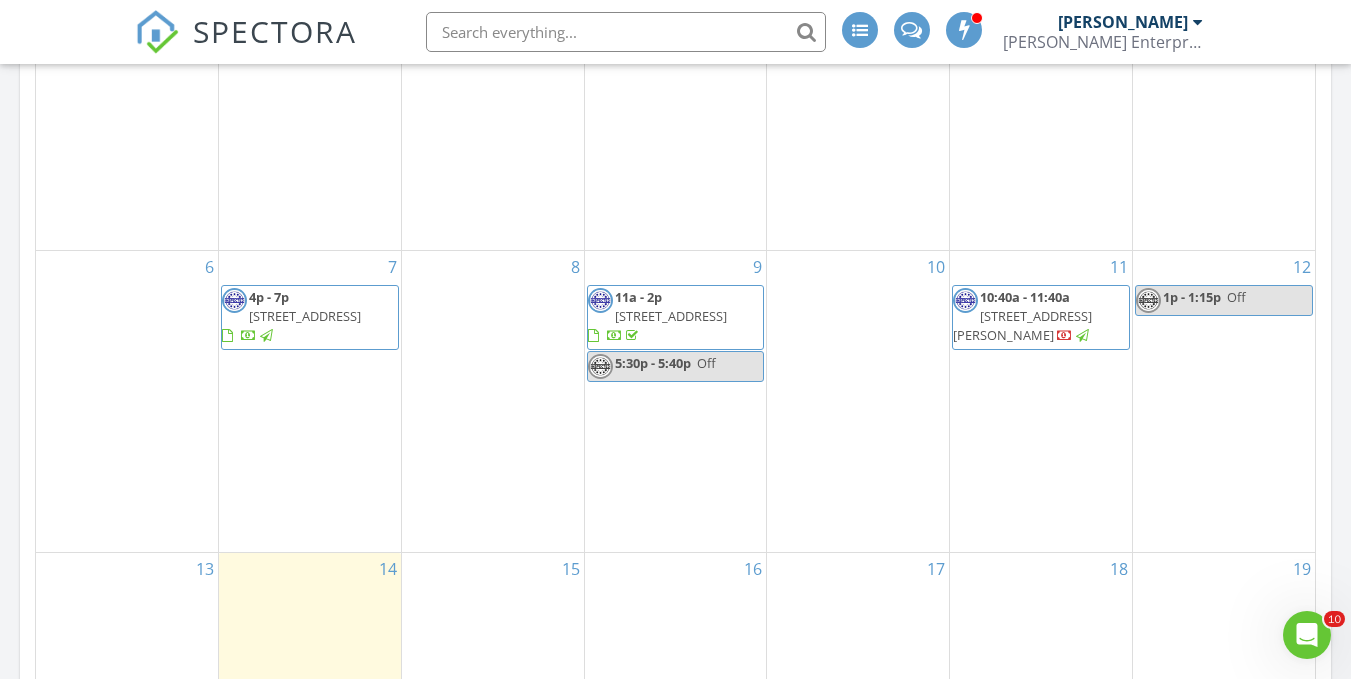 scroll, scrollTop: 1160, scrollLeft: 0, axis: vertical 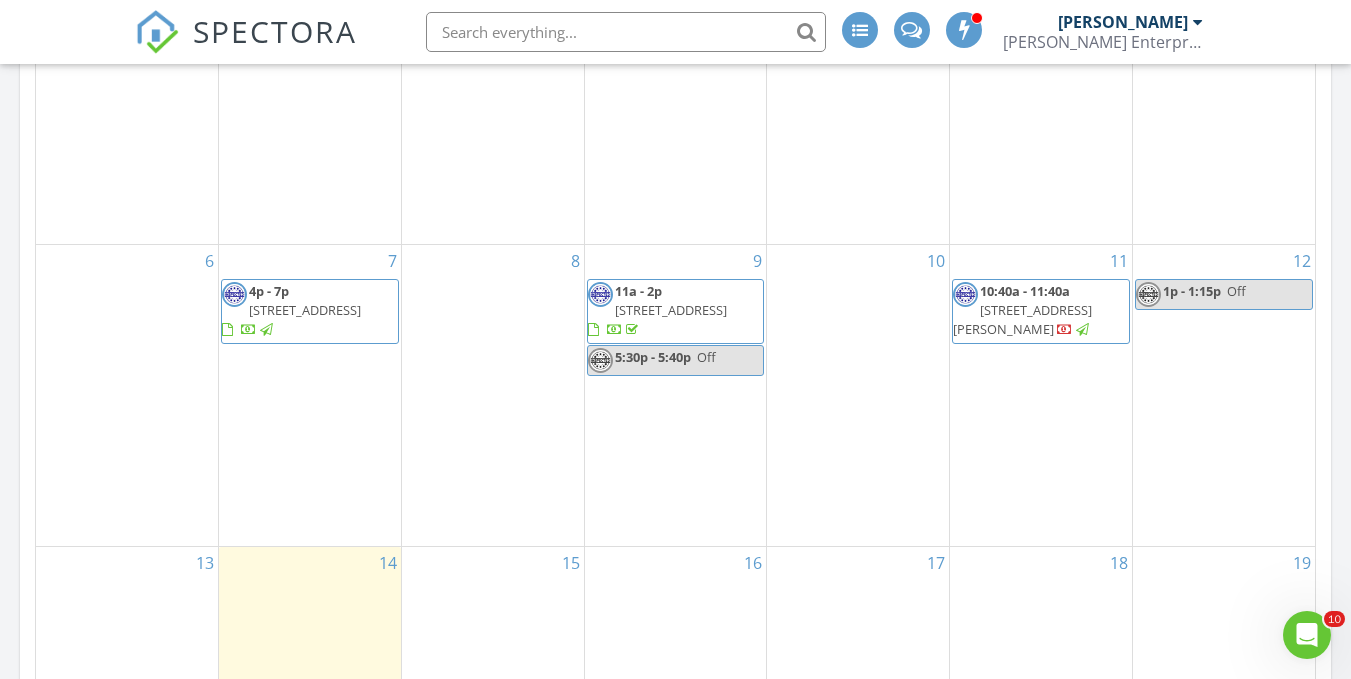 click on "102 Woodbury Hill Rd, Wynantskill 12198" at bounding box center (1022, 319) 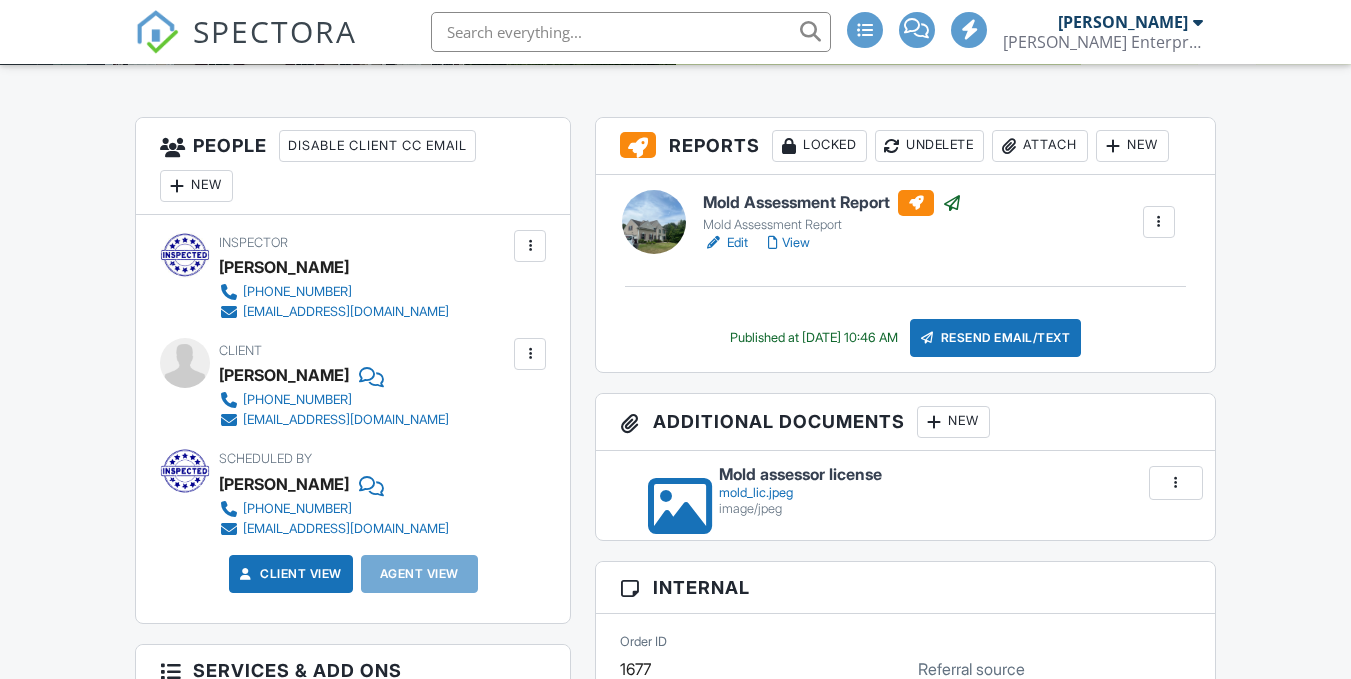scroll, scrollTop: 490, scrollLeft: 0, axis: vertical 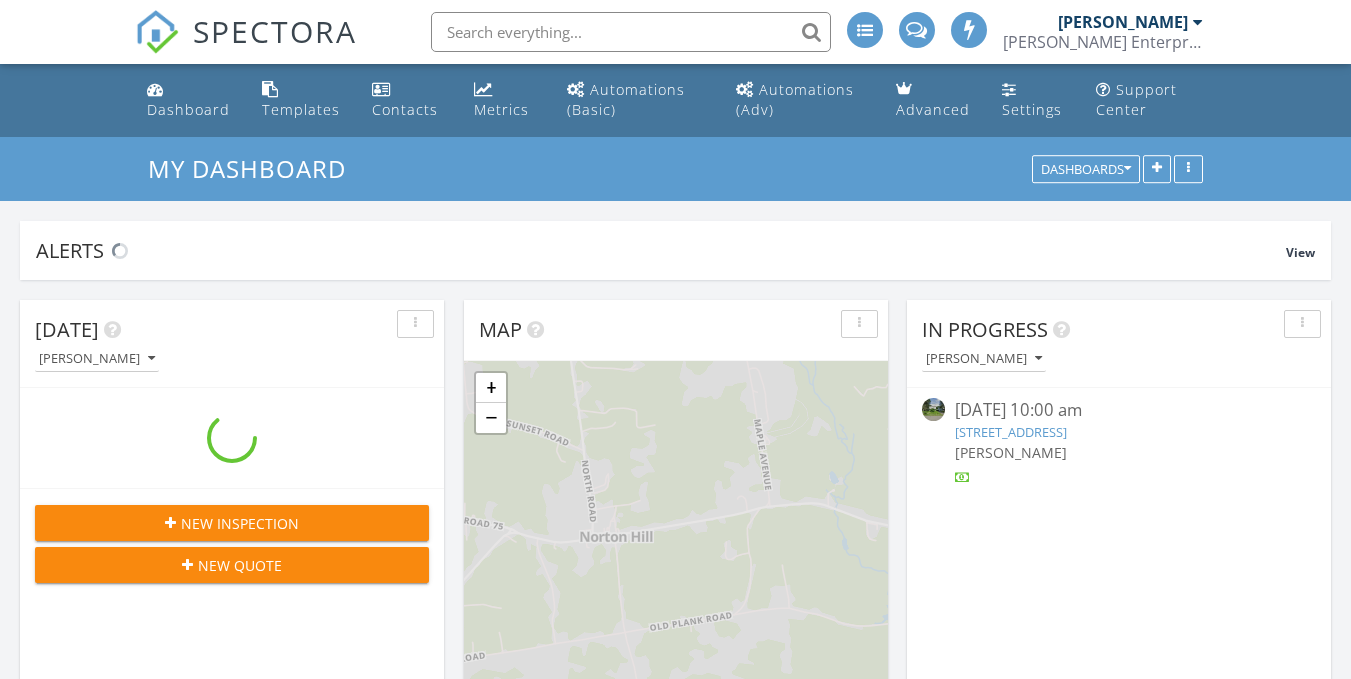 click at bounding box center [631, 32] 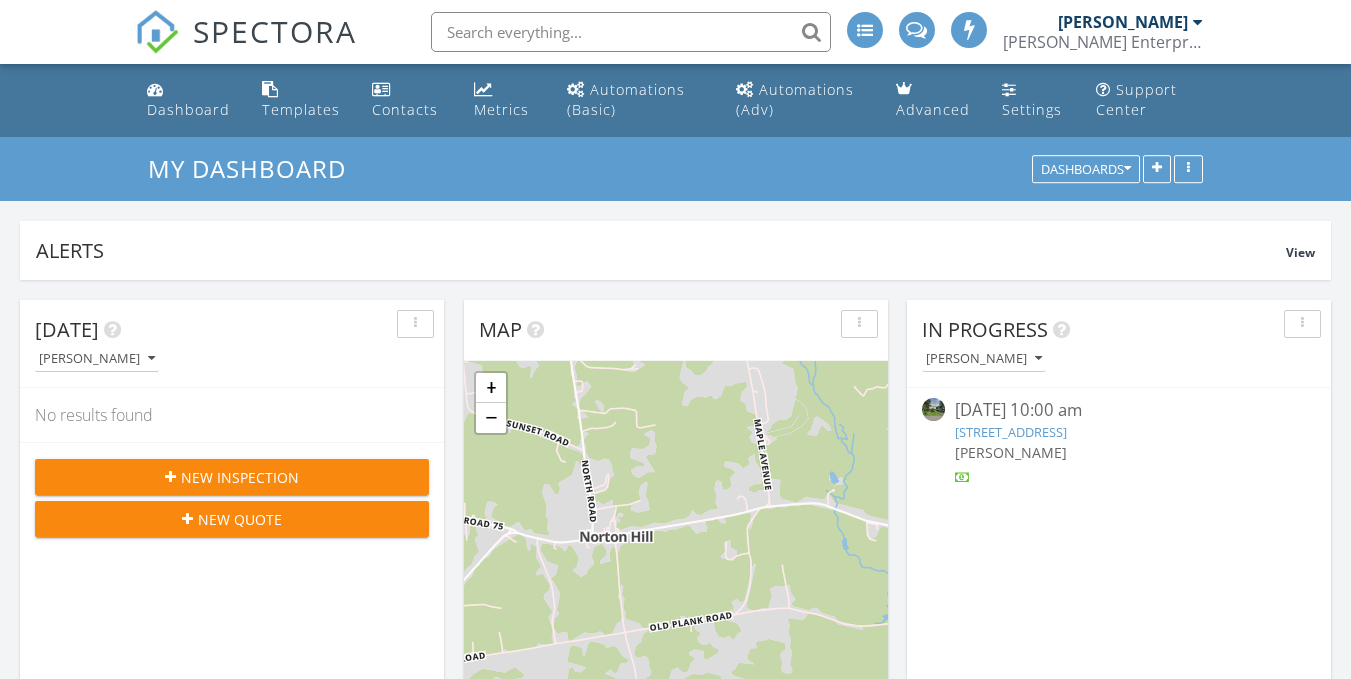 scroll, scrollTop: 10, scrollLeft: 10, axis: both 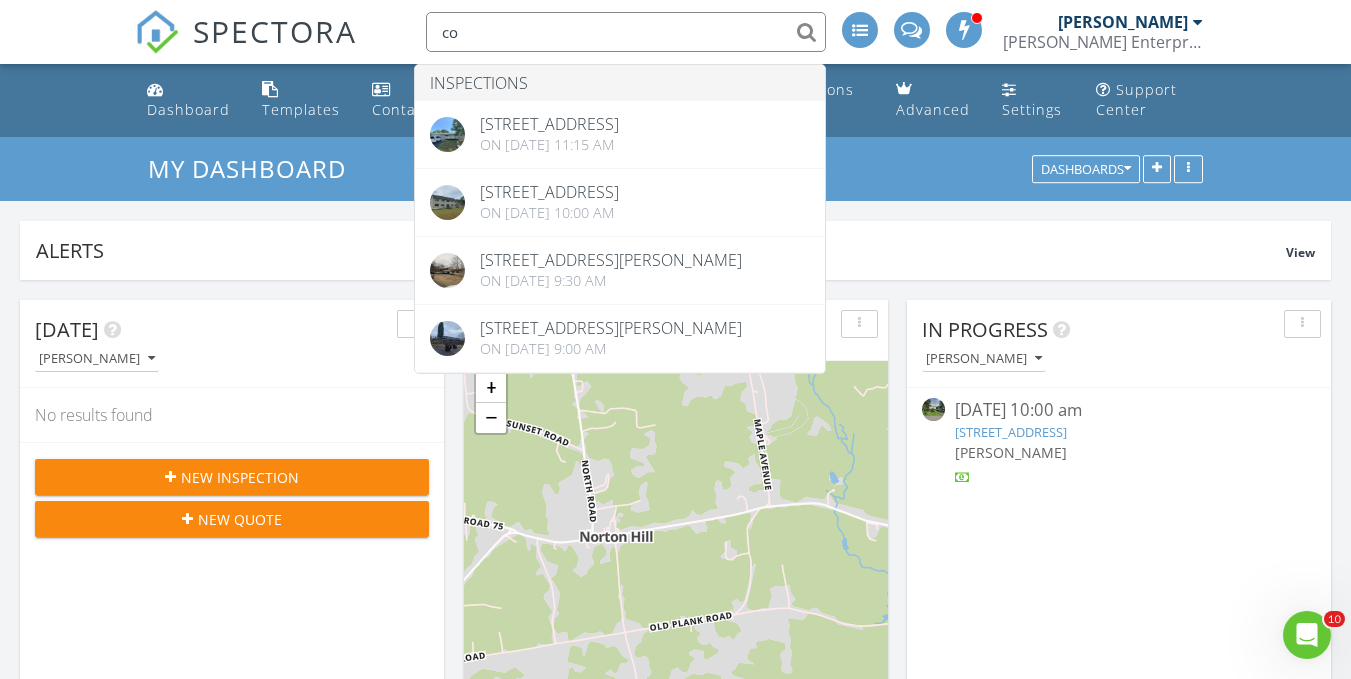 type on "c" 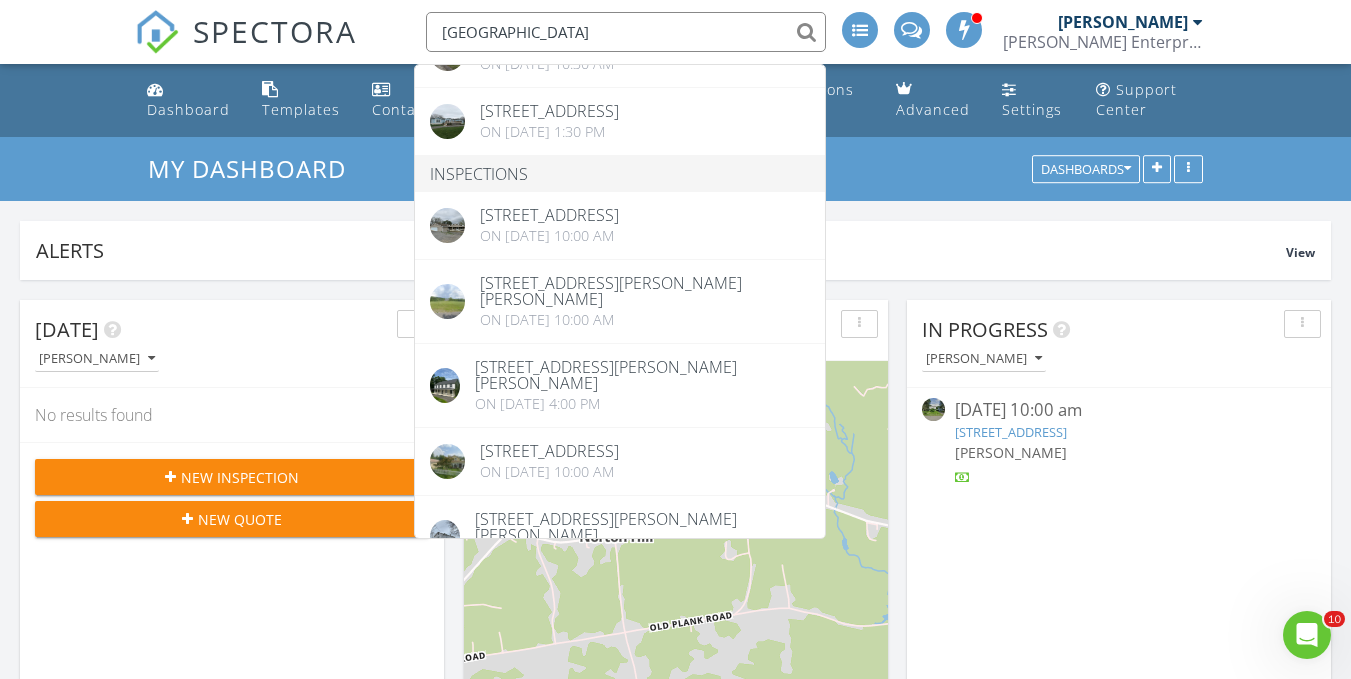 scroll, scrollTop: 1035, scrollLeft: 0, axis: vertical 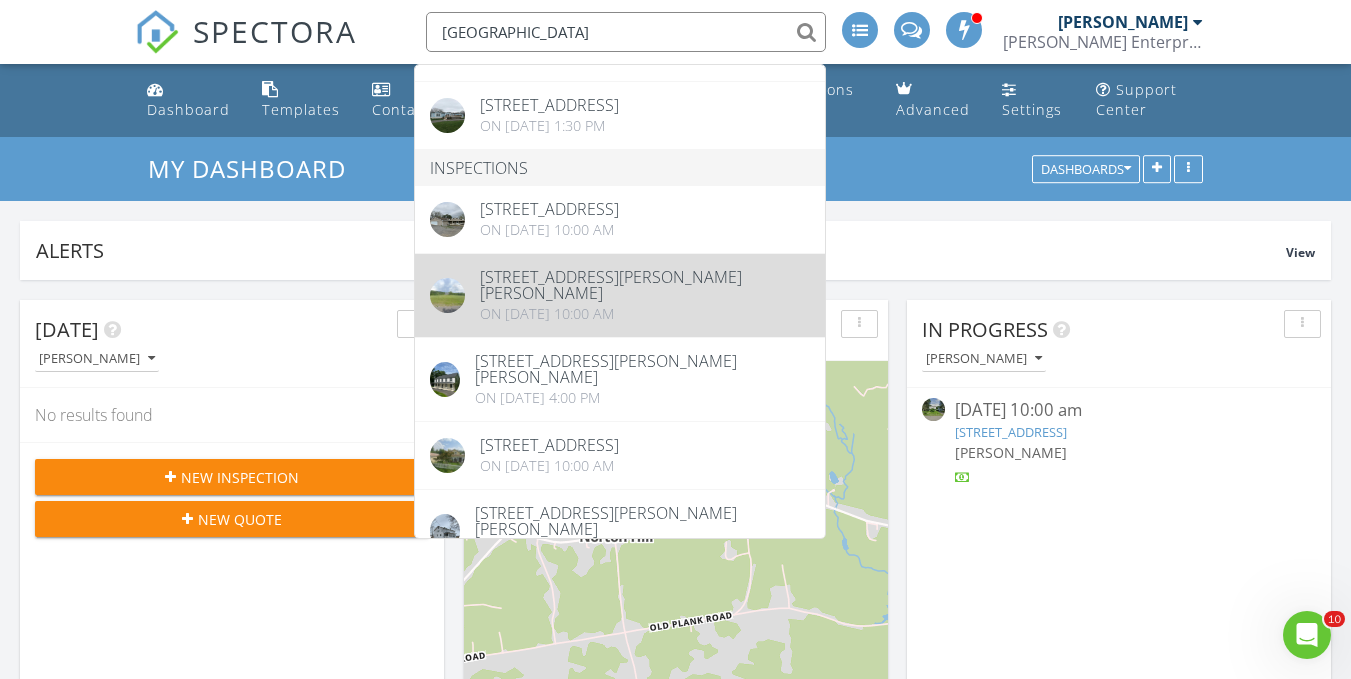 type on "durham" 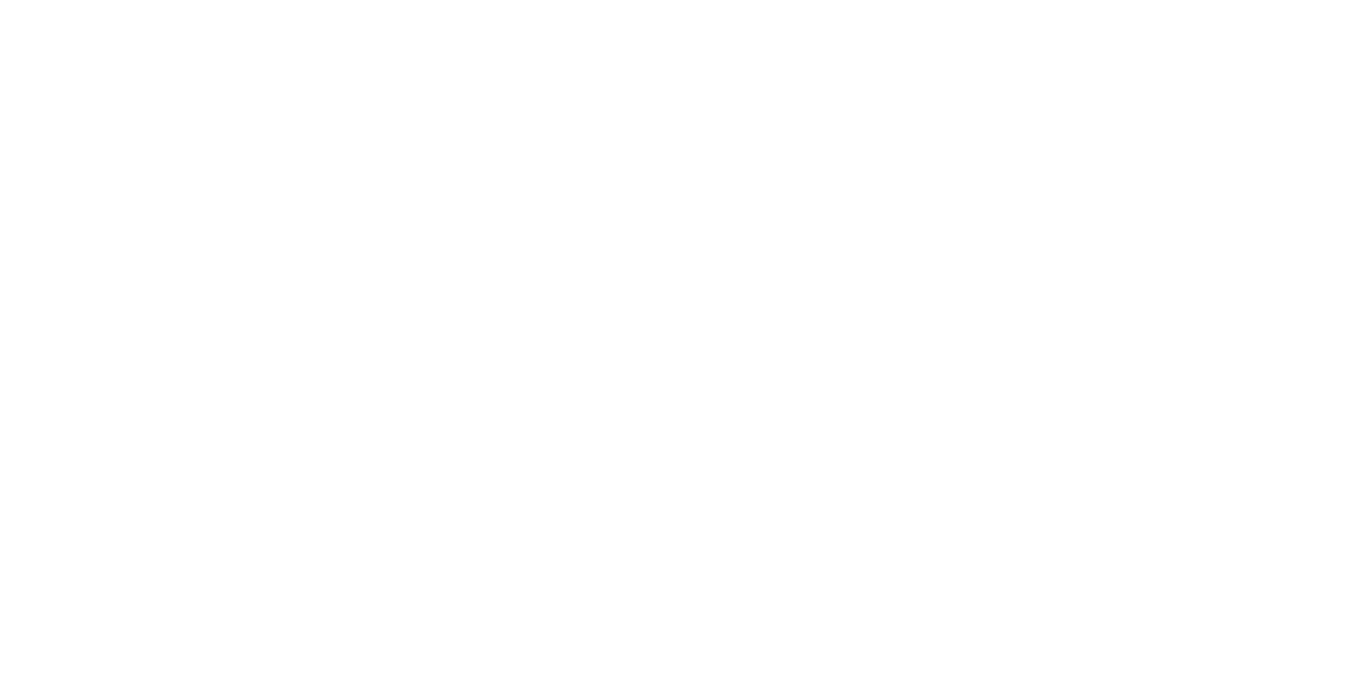 scroll, scrollTop: 0, scrollLeft: 0, axis: both 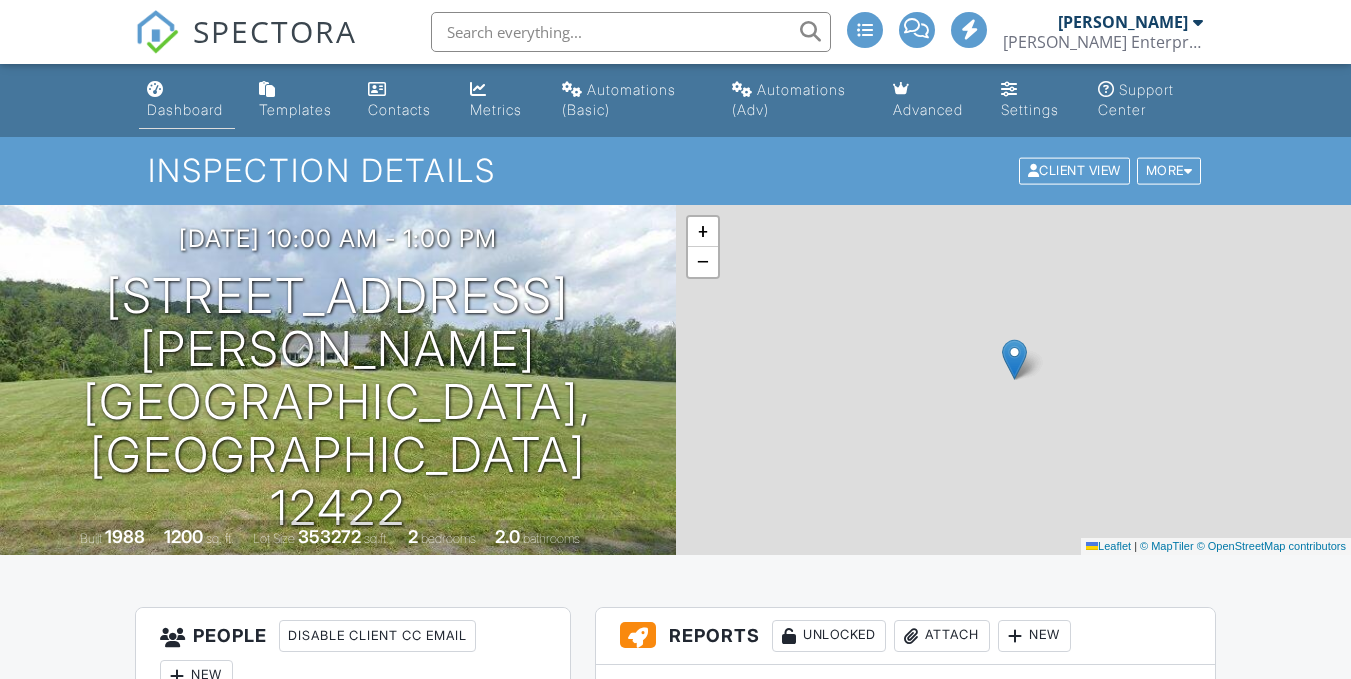 click on "Dashboard" at bounding box center (185, 109) 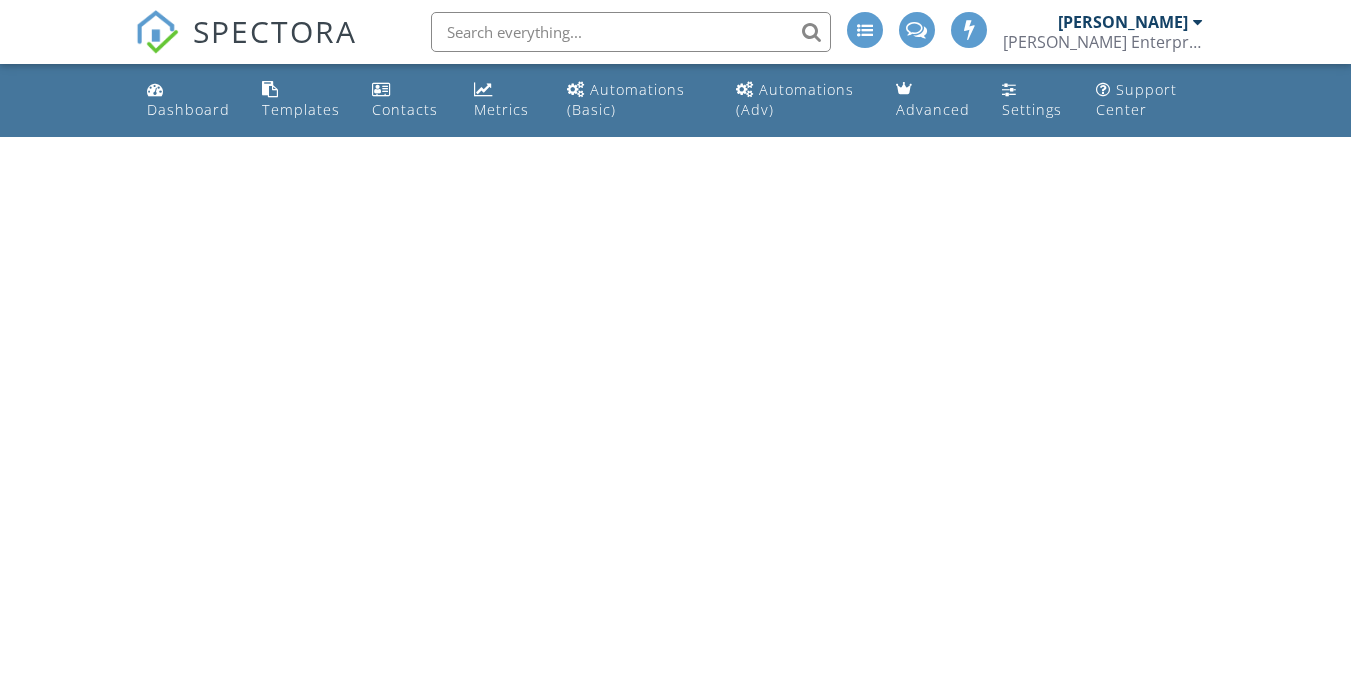 scroll, scrollTop: 0, scrollLeft: 0, axis: both 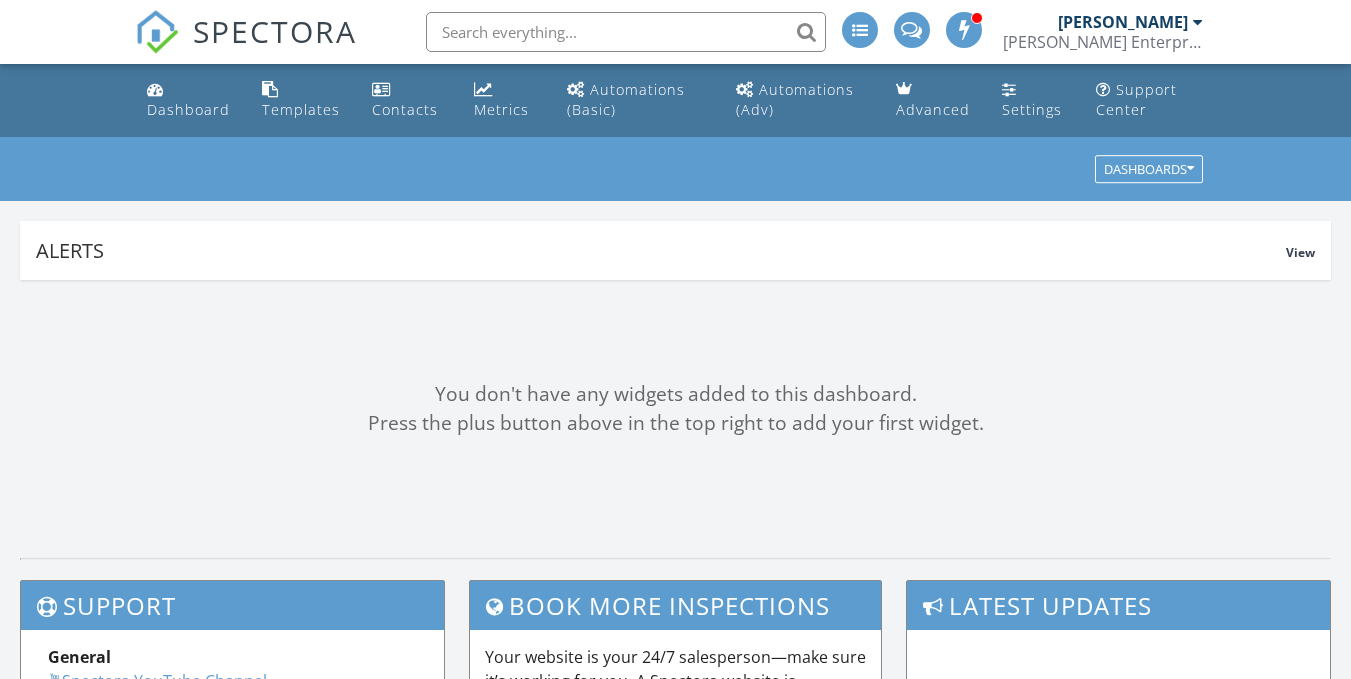 click at bounding box center (626, 32) 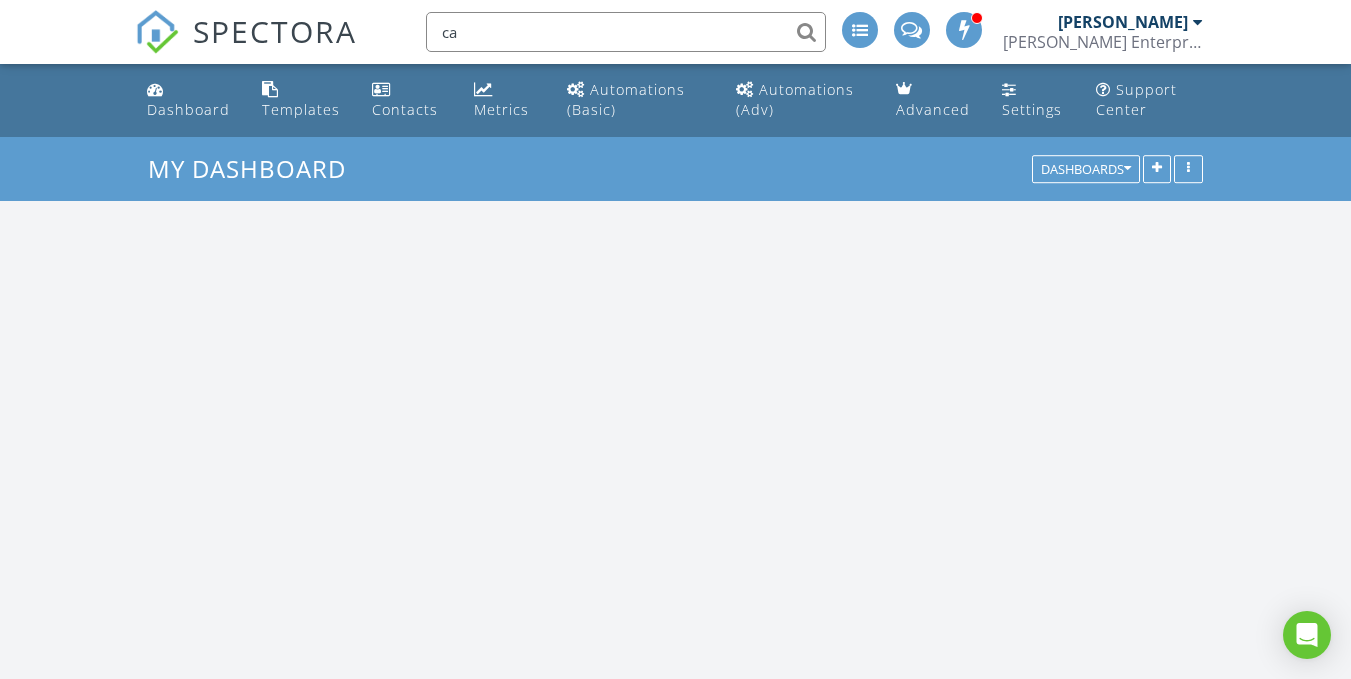scroll, scrollTop: 10, scrollLeft: 10, axis: both 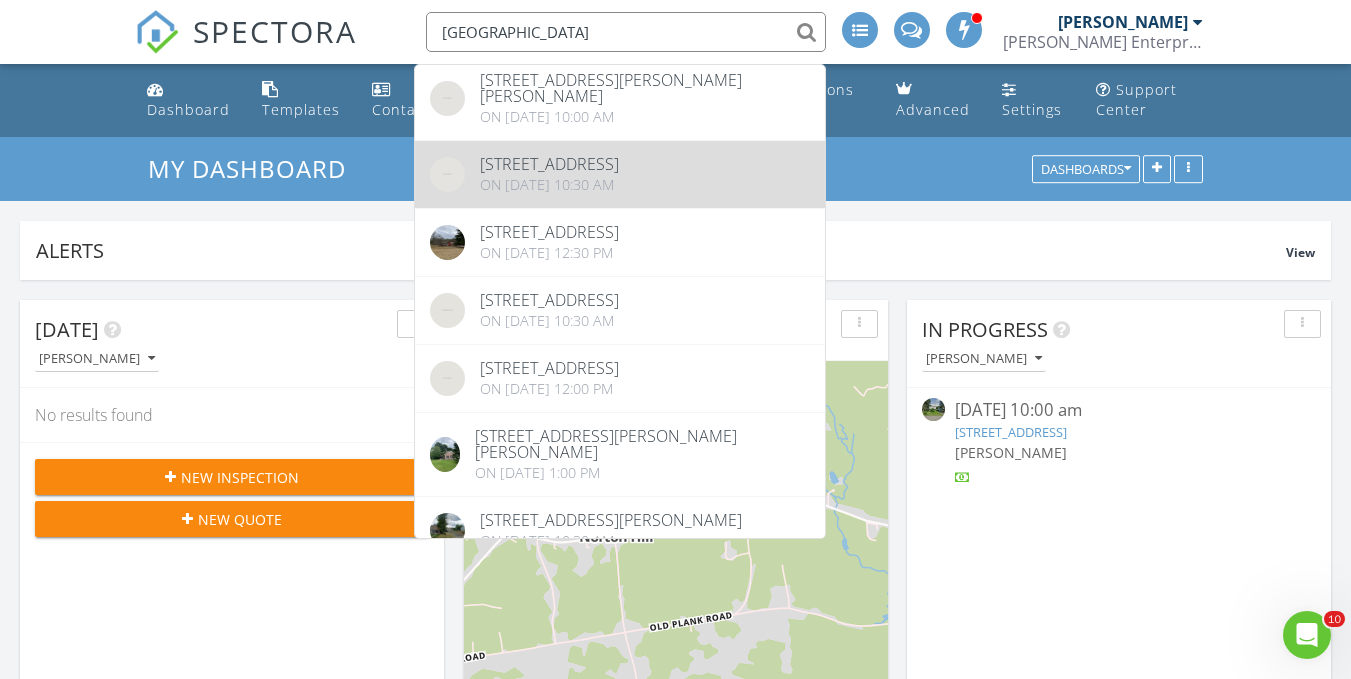 type on "cairo" 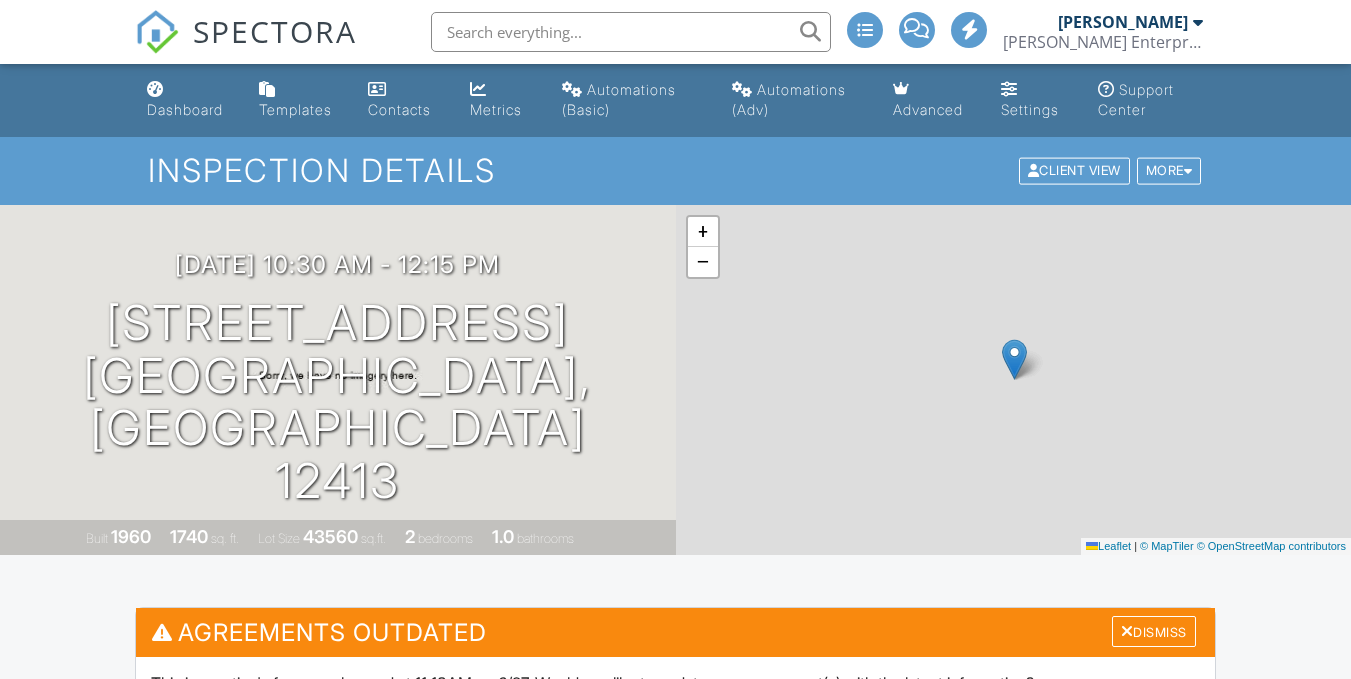 scroll, scrollTop: 0, scrollLeft: 0, axis: both 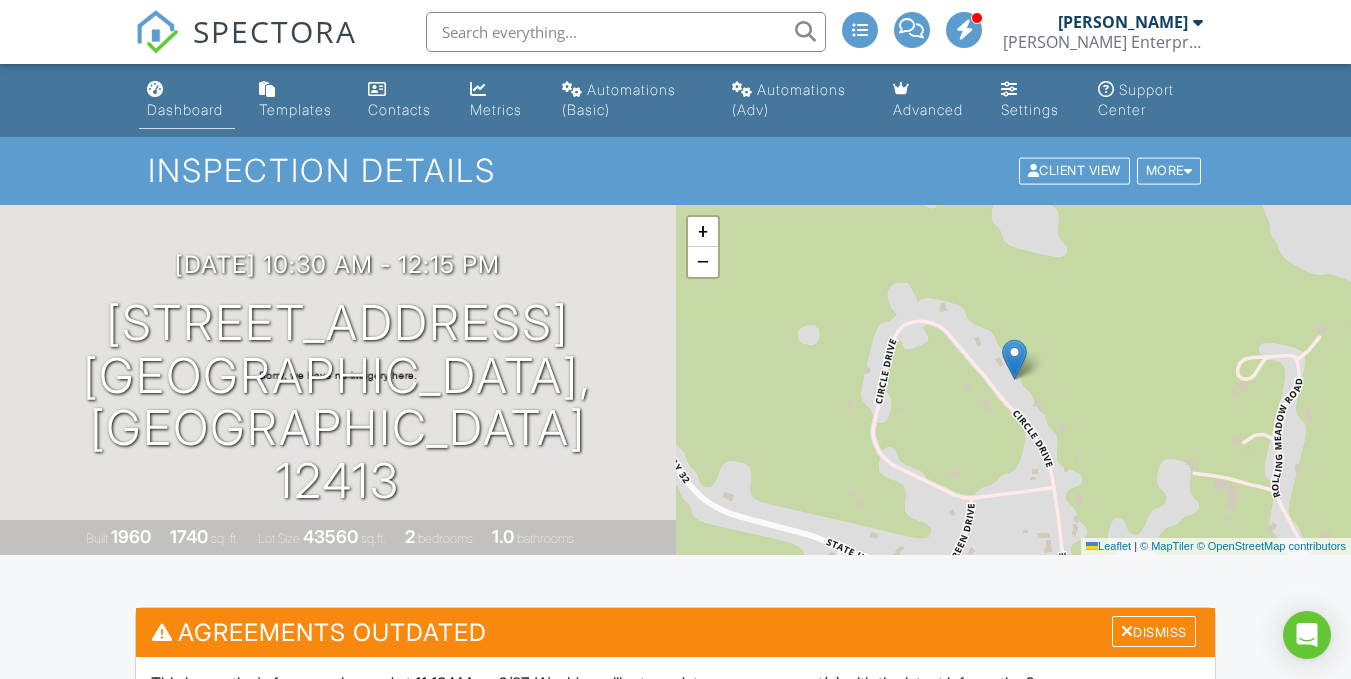 click on "Dashboard" at bounding box center [187, 100] 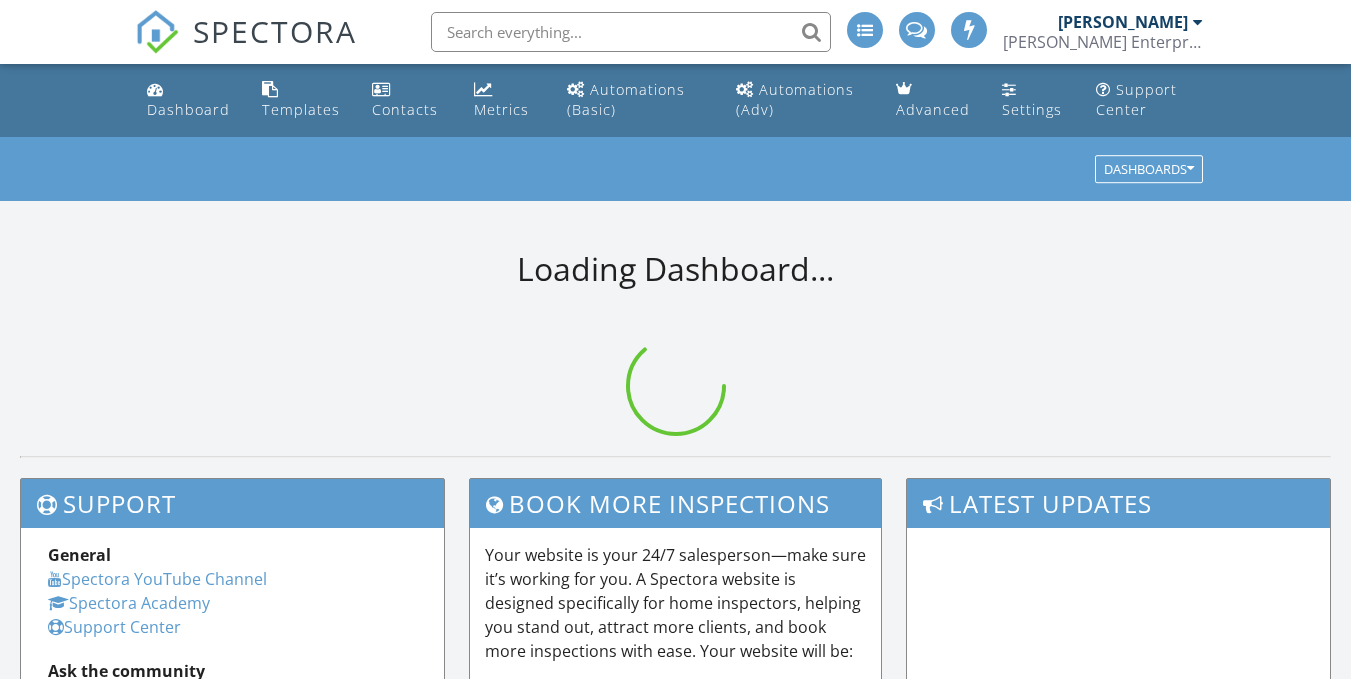 scroll, scrollTop: 0, scrollLeft: 0, axis: both 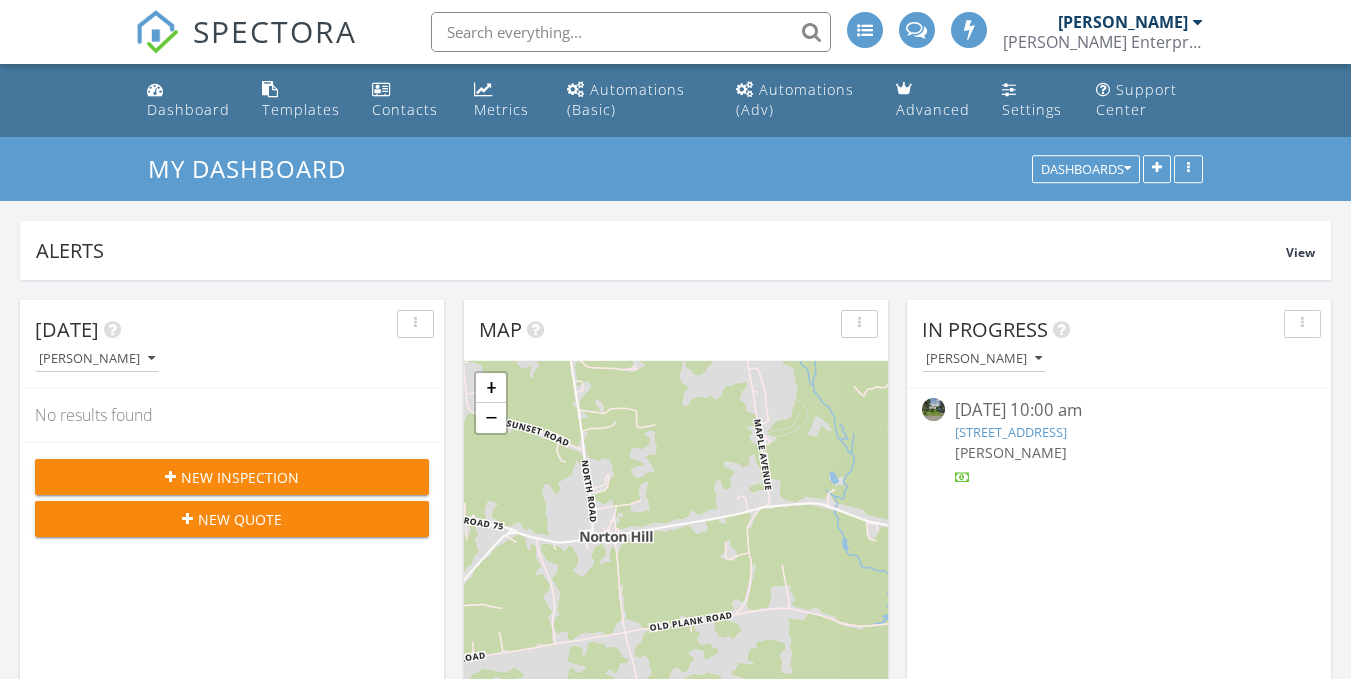 click on "SPECTORA
[PERSON_NAME] Enterprises
Role:
Inspector
Change Role
Dashboard
New Inspection
Inspections
Calendar
Template Editor
Contacts
Automations (Basic)
Automations (Adv)
Team
Metrics
Payments
Data Exports
Billing
Conversations
Tasks
Reporting
Advanced
Equipment
Settings
What's New
Sign Out
Change Active Role
Your account has more than one possible role. Please choose how you'd like to view the site:
Company/Agency
City
Role
Dashboard
Templates
Contacts
Metrics
Automations (Basic)
Automations (Adv)
Advanced
Settings
Support Center" at bounding box center (675, 1792) 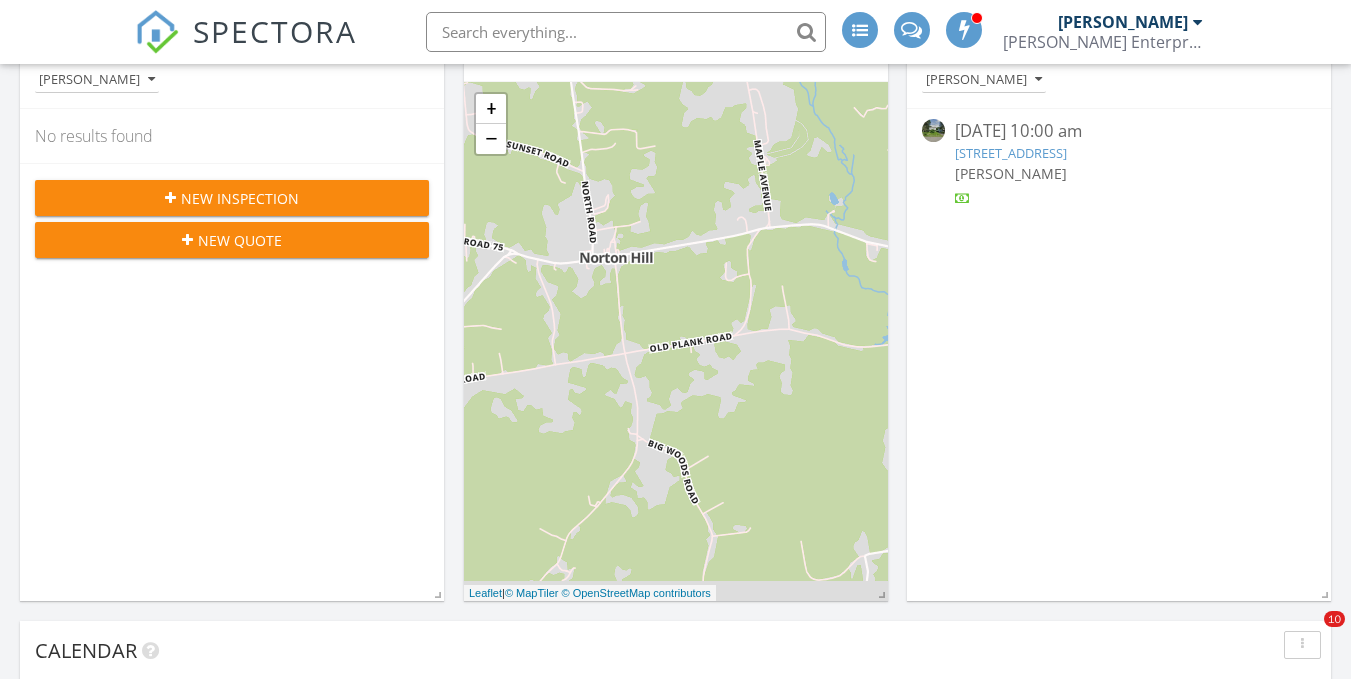 scroll, scrollTop: 703, scrollLeft: 0, axis: vertical 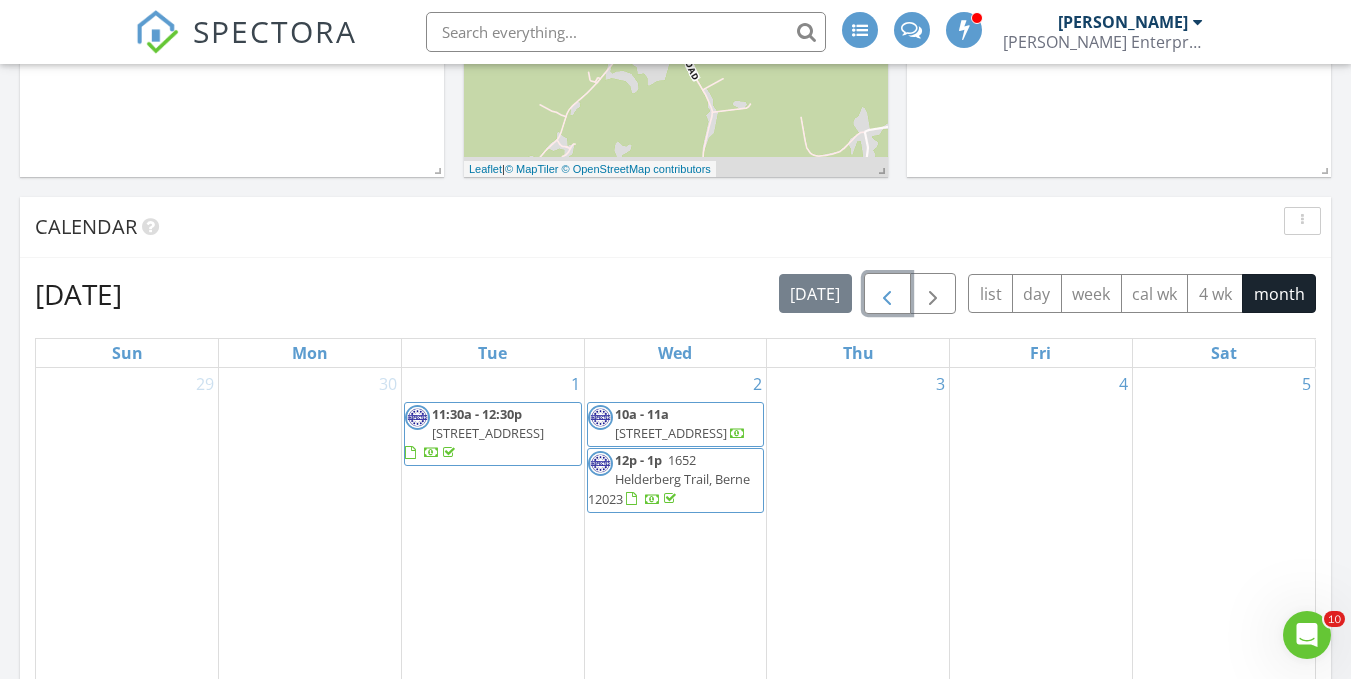 click at bounding box center (887, 294) 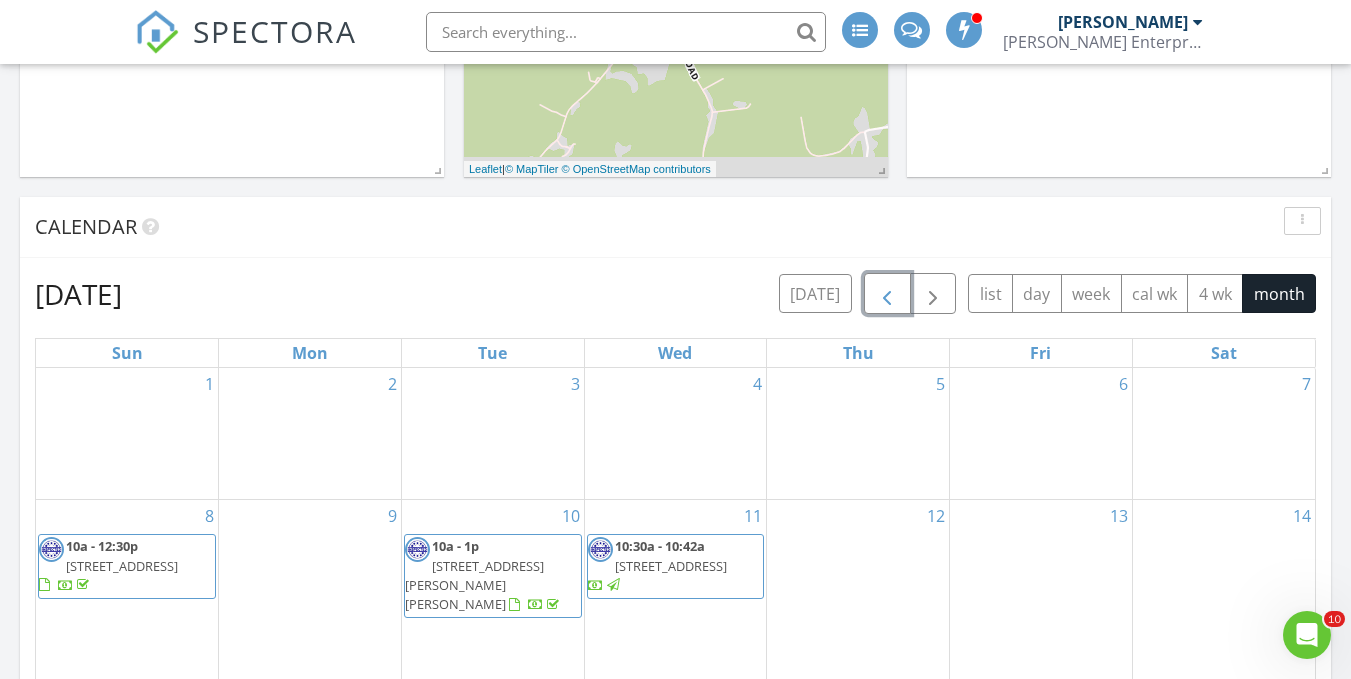 click at bounding box center [887, 294] 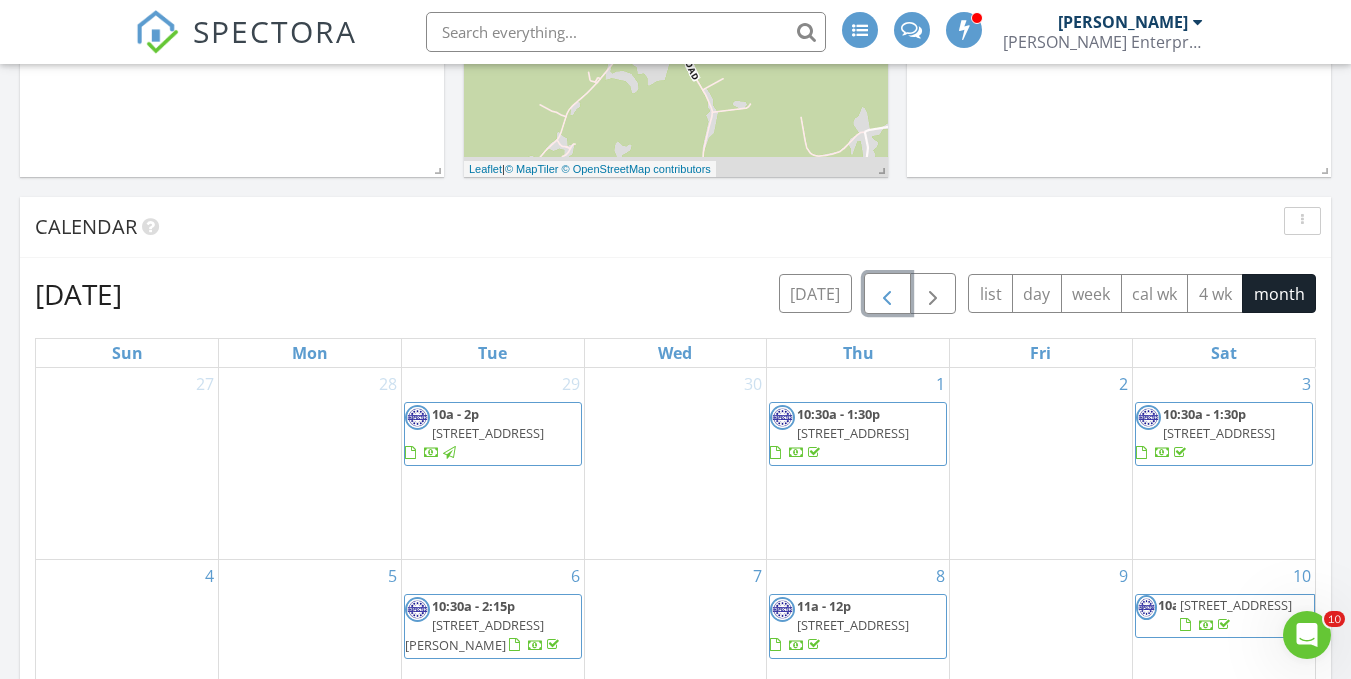 click at bounding box center [887, 294] 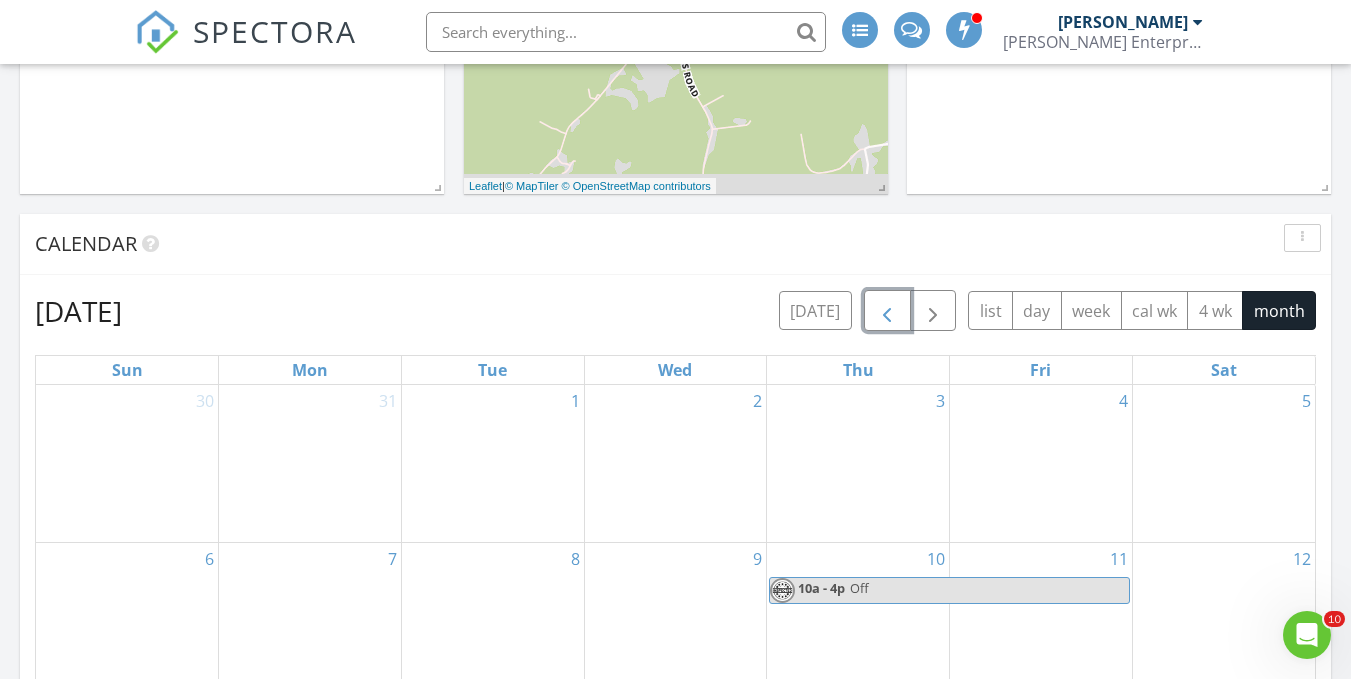 scroll, scrollTop: 675, scrollLeft: 0, axis: vertical 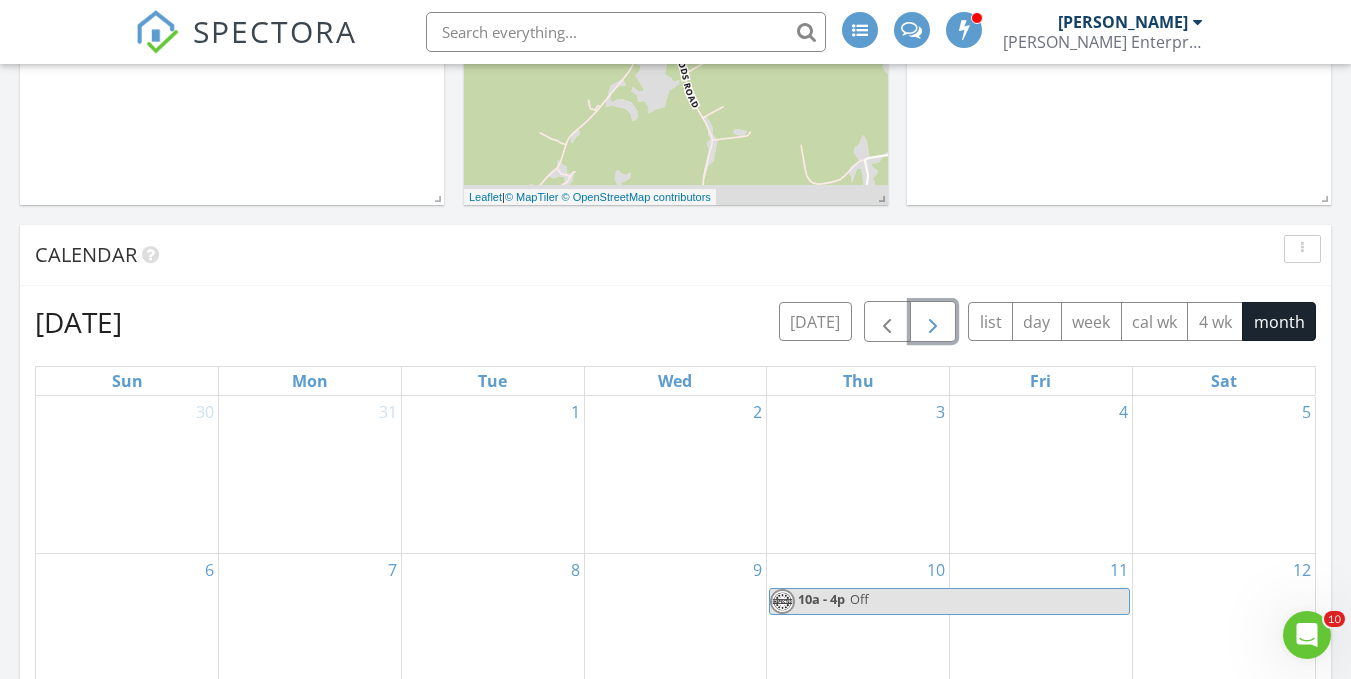 click at bounding box center [933, 322] 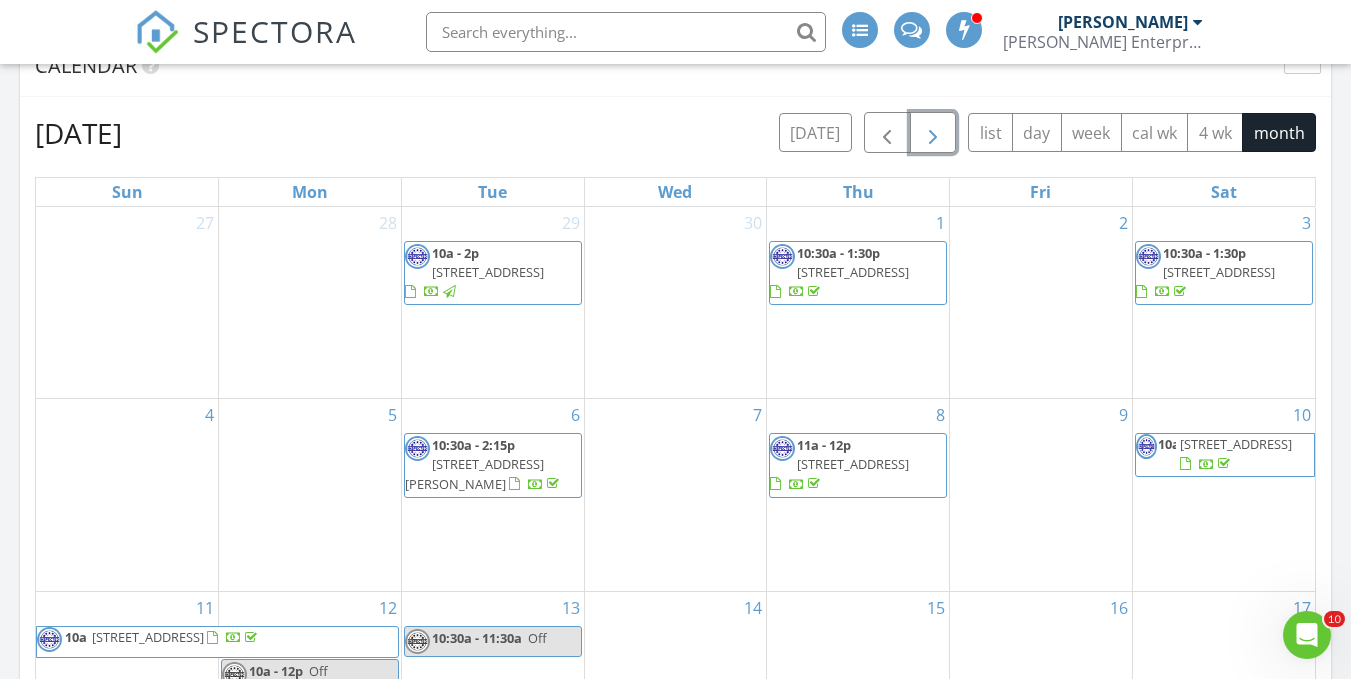 scroll, scrollTop: 937, scrollLeft: 0, axis: vertical 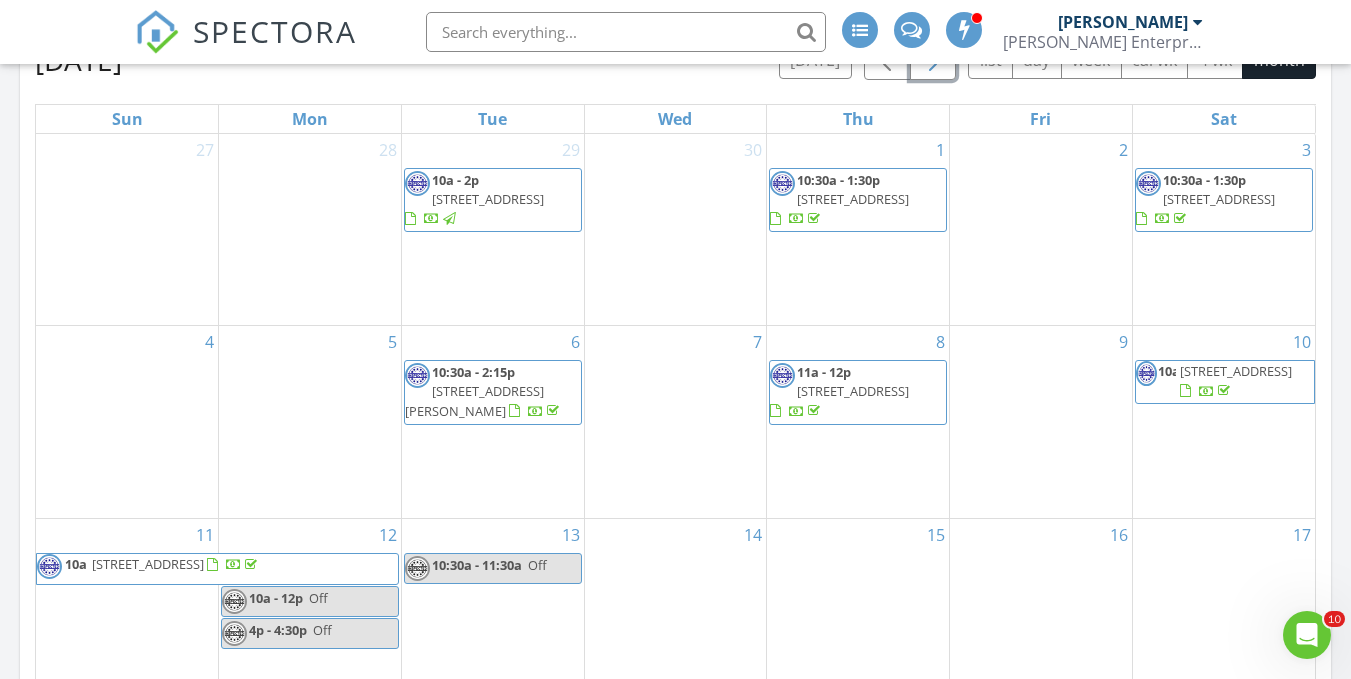 click on "[STREET_ADDRESS]" at bounding box center (853, 391) 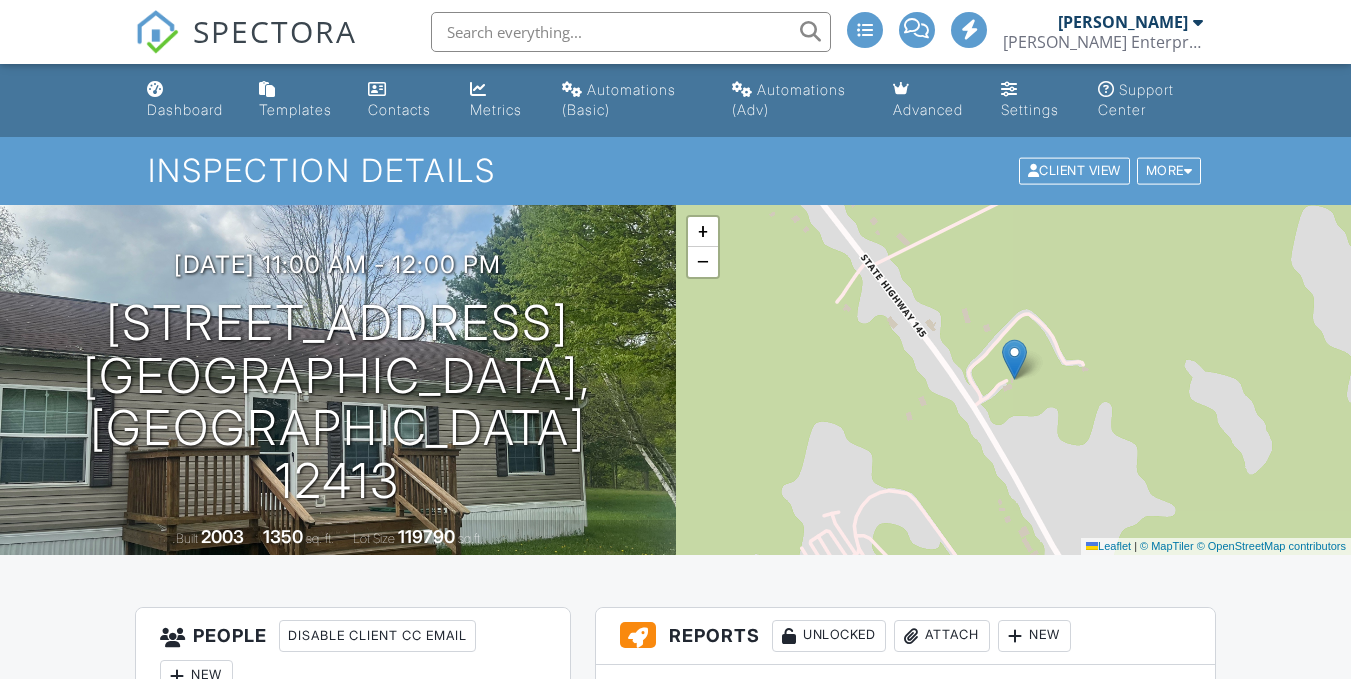 click on "Edit" at bounding box center [725, 749] 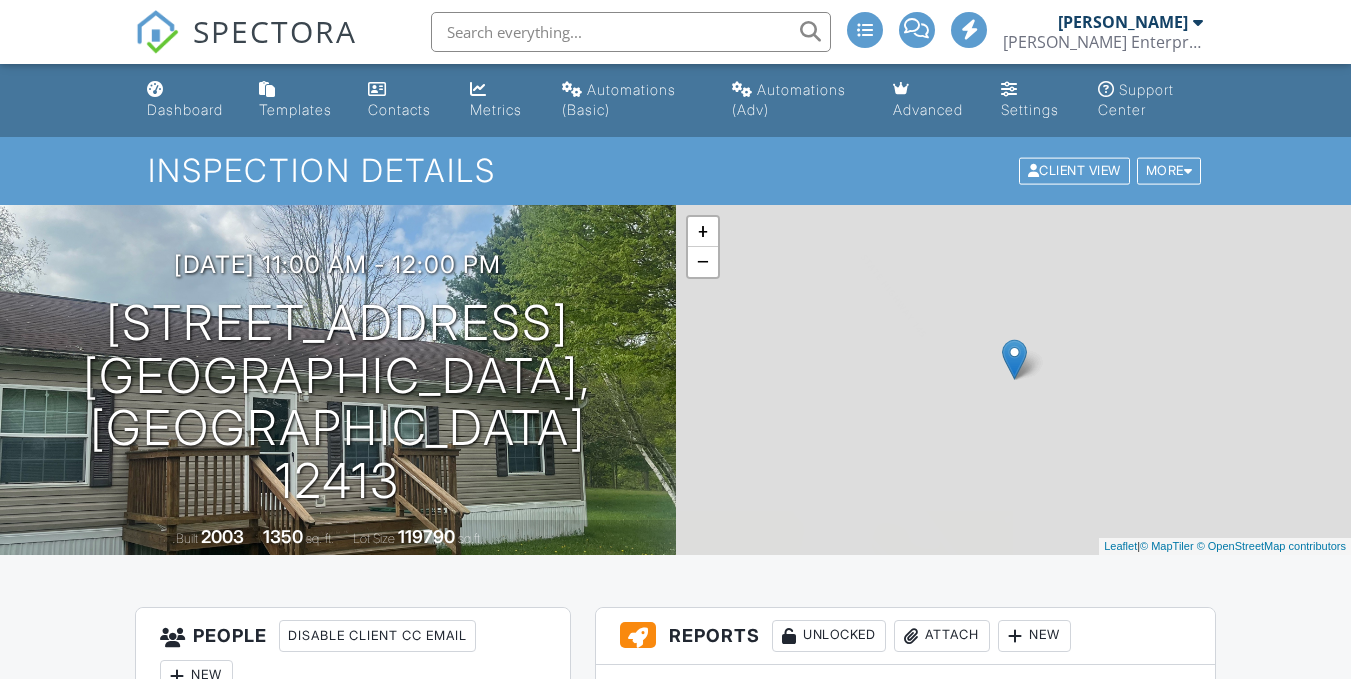 scroll, scrollTop: 0, scrollLeft: 0, axis: both 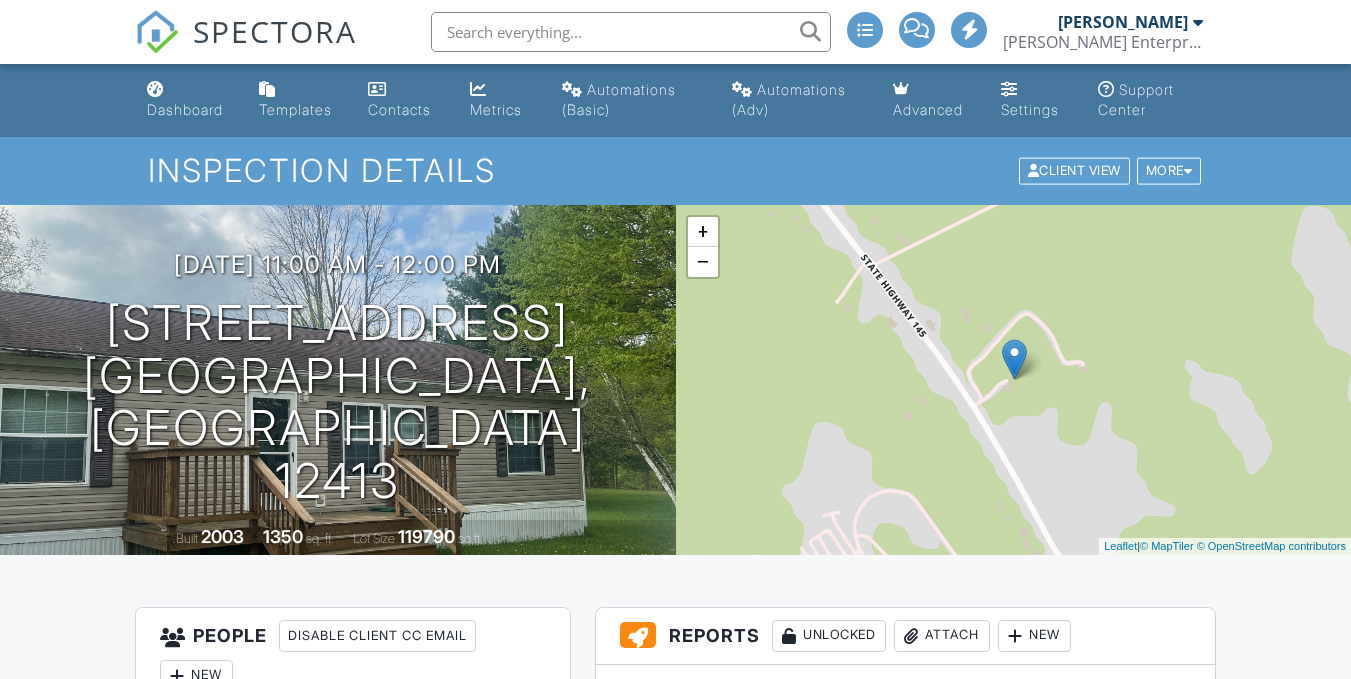 click on "Dashboard" at bounding box center [185, 109] 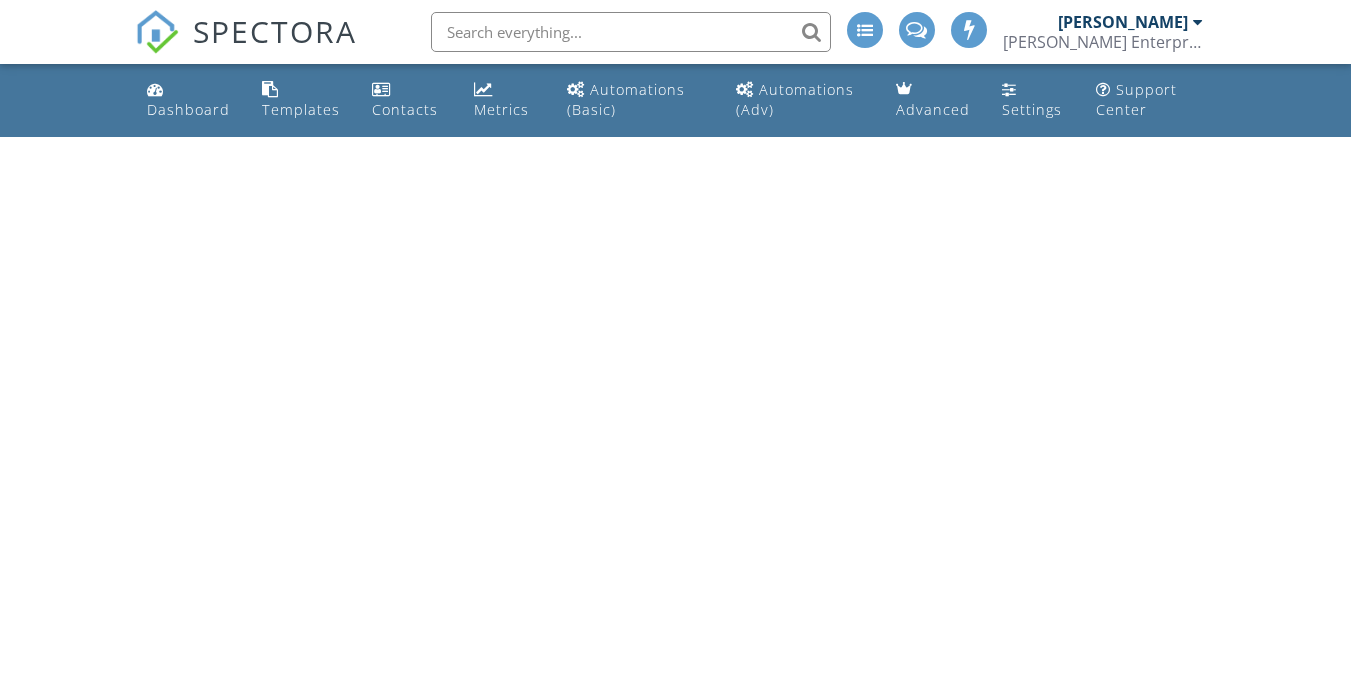 scroll, scrollTop: 0, scrollLeft: 0, axis: both 